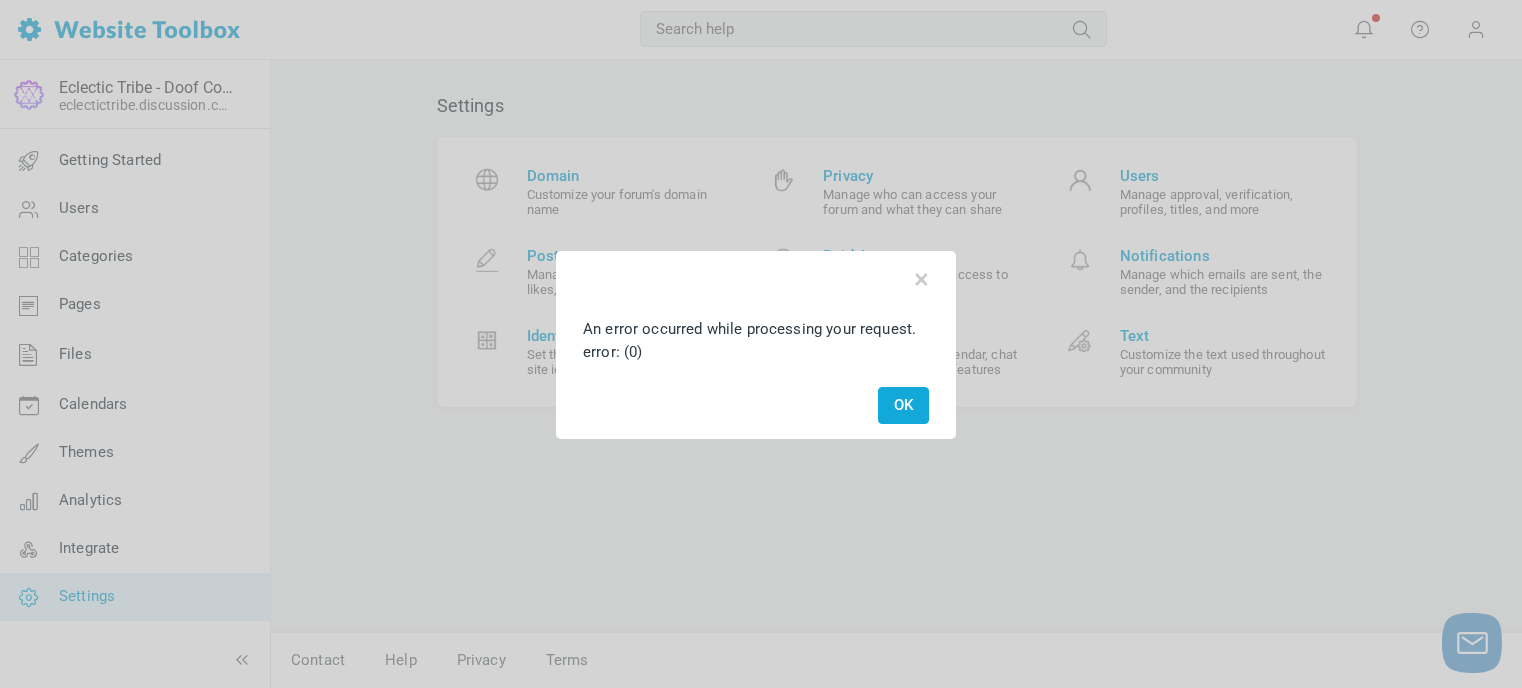 scroll, scrollTop: 0, scrollLeft: 0, axis: both 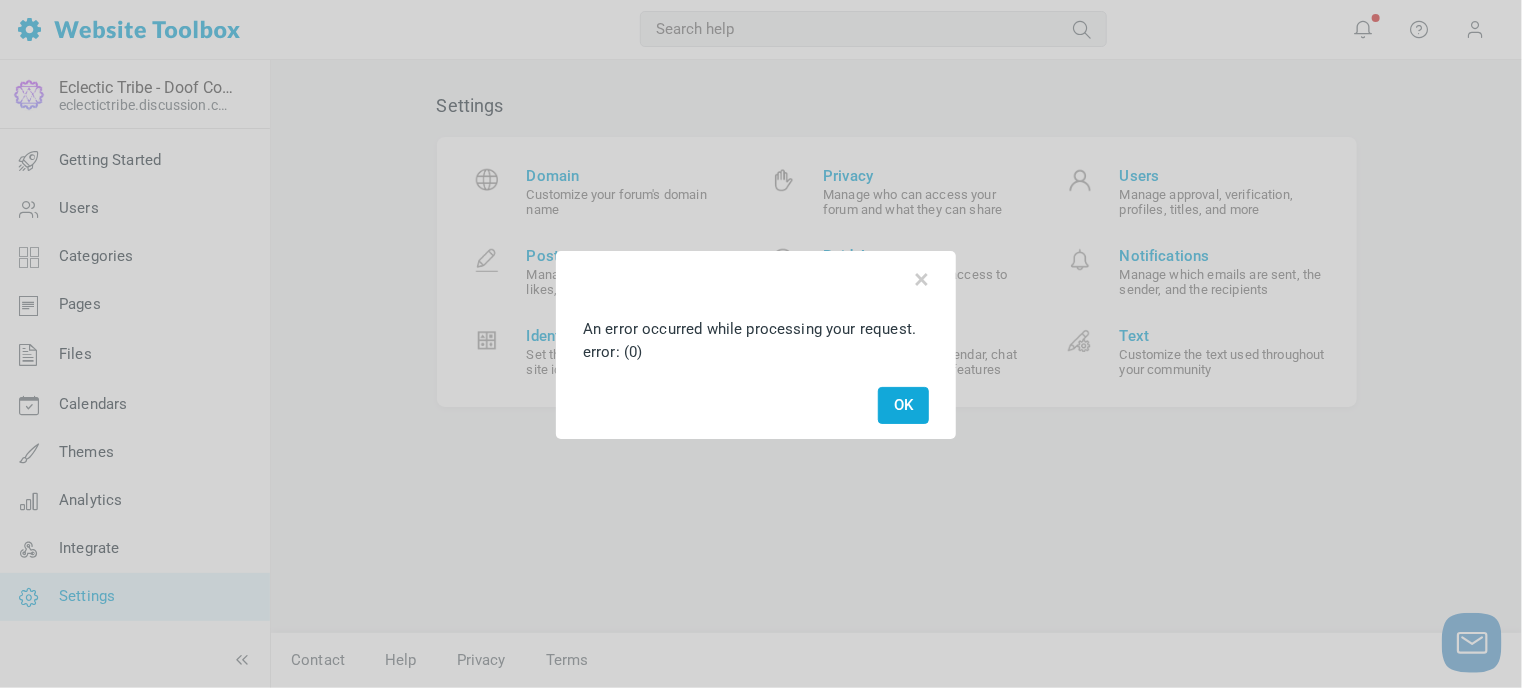 click on "OK" at bounding box center [903, 405] 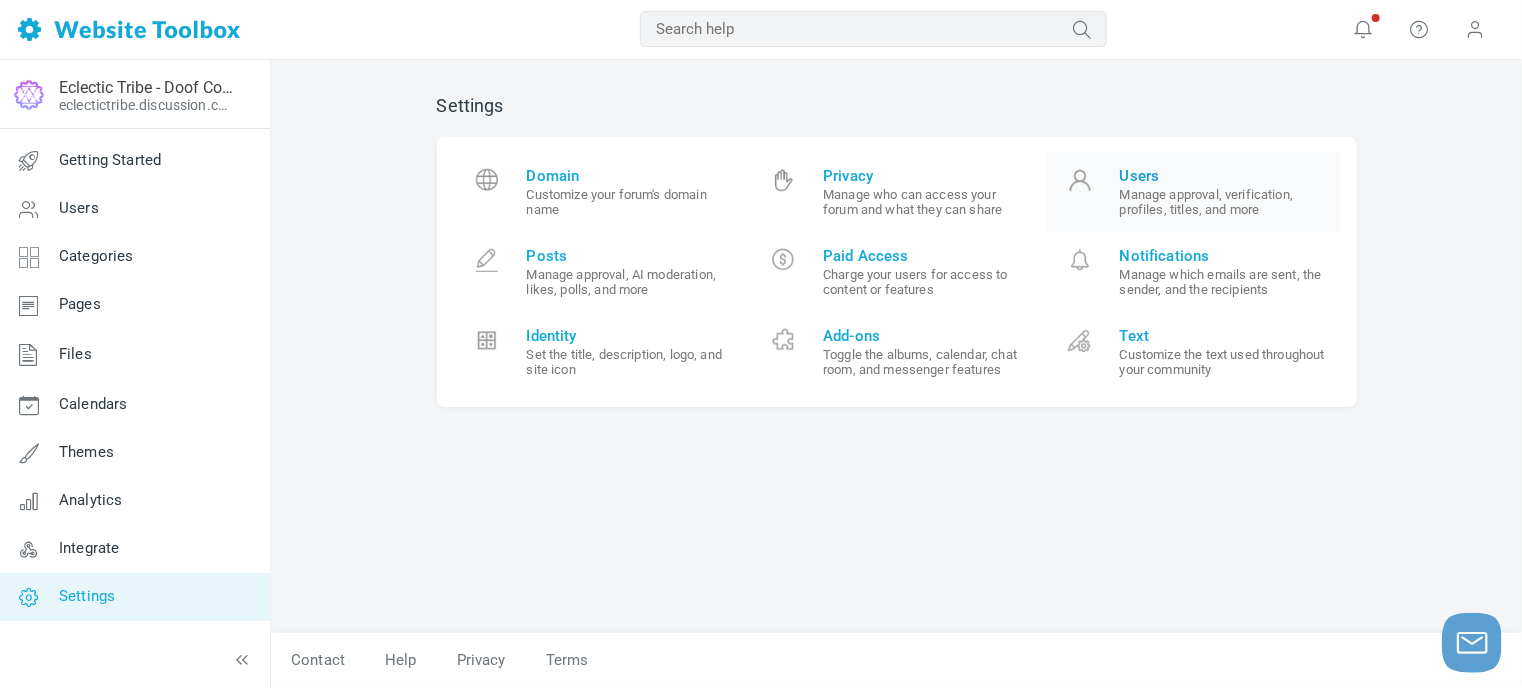 click on "Users" at bounding box center [1223, 176] 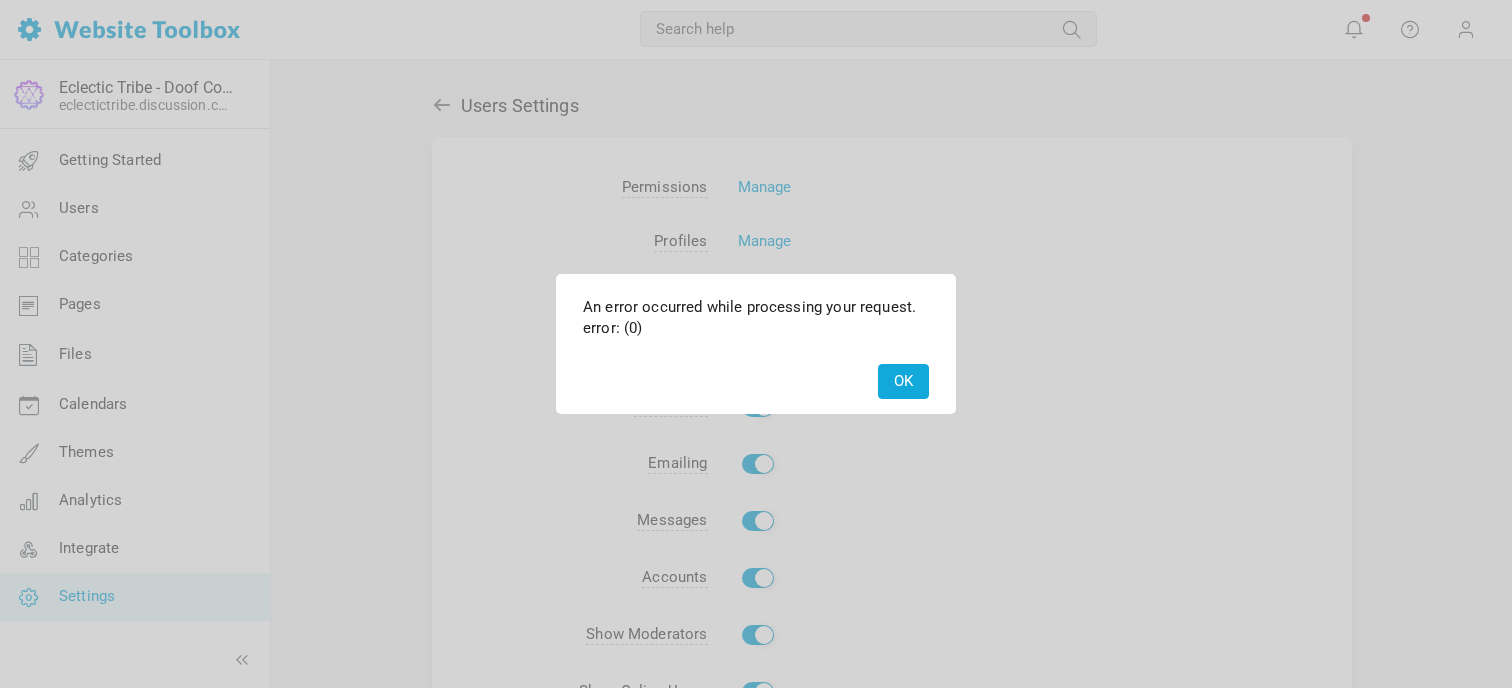 scroll, scrollTop: 0, scrollLeft: 0, axis: both 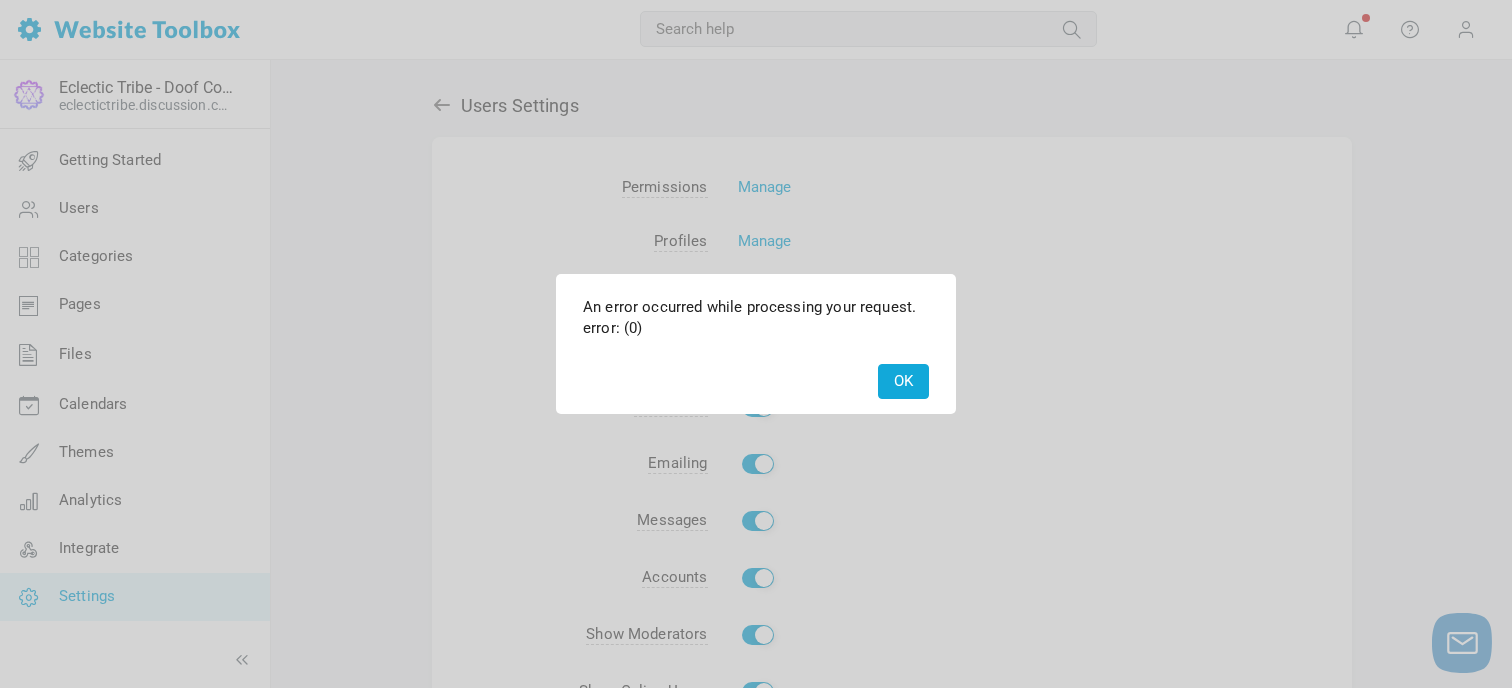 click on "OK" at bounding box center [903, 381] 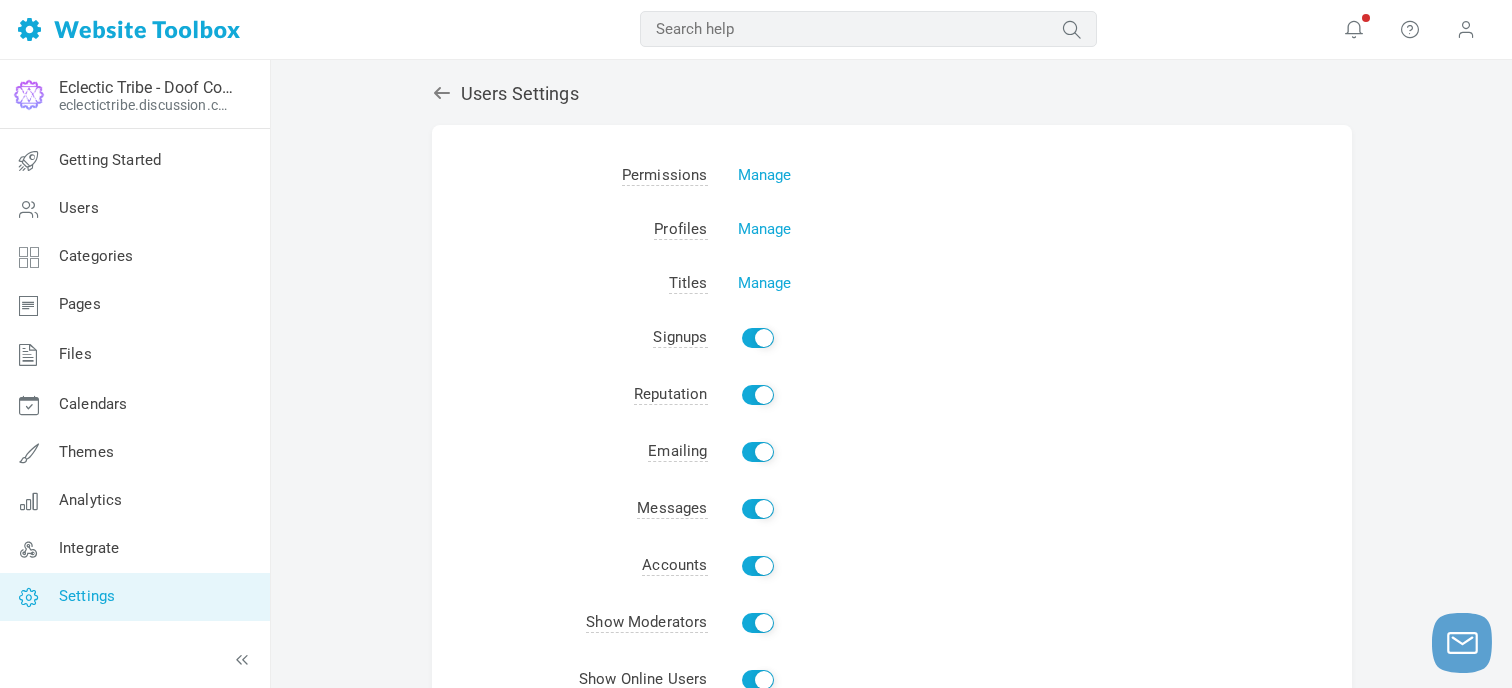 scroll, scrollTop: 0, scrollLeft: 0, axis: both 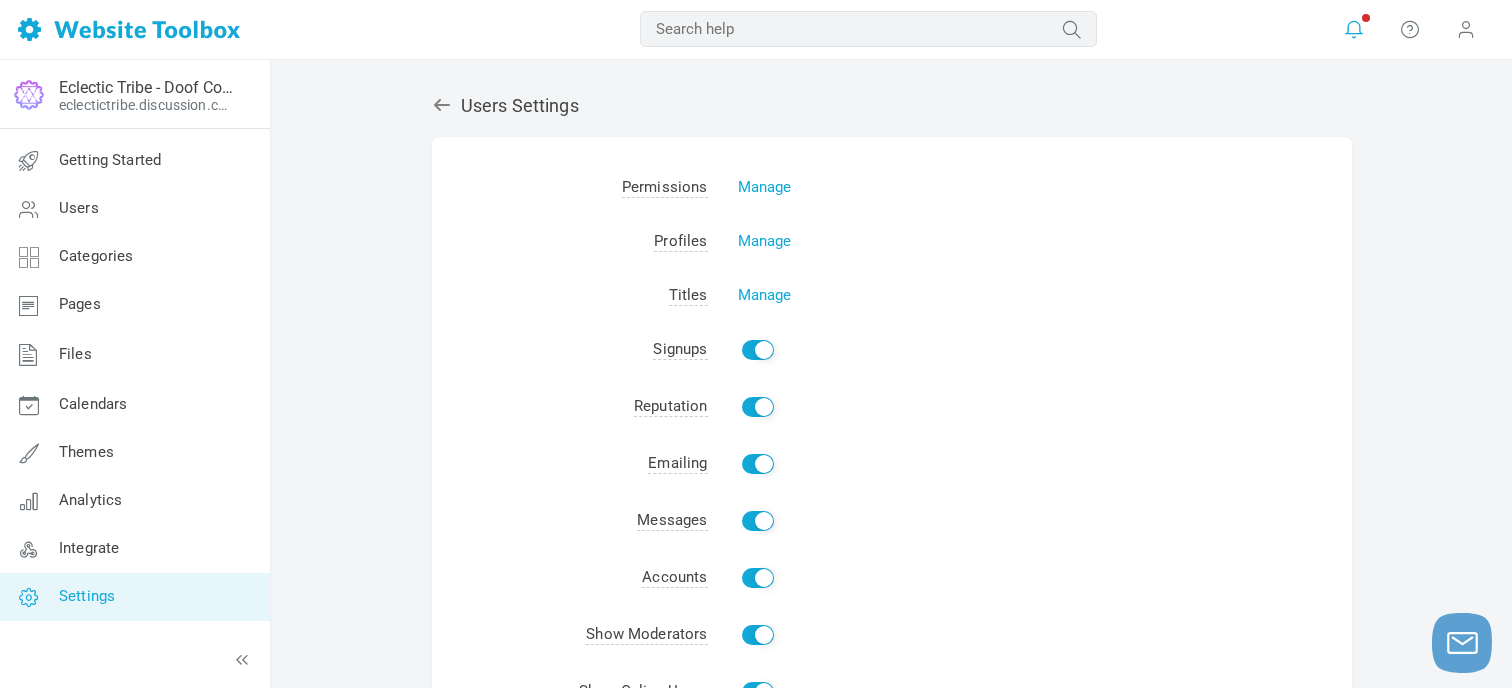 click at bounding box center (1354, 29) 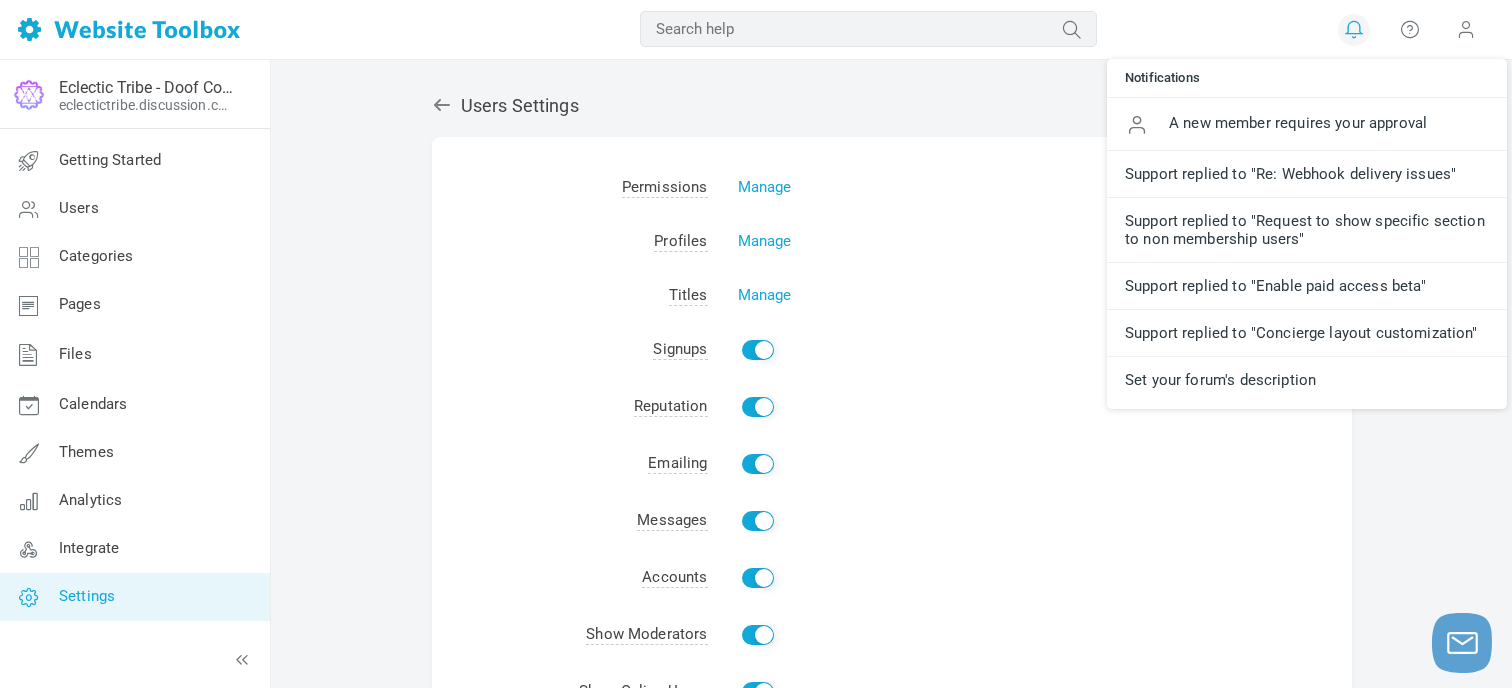 click at bounding box center (1354, 29) 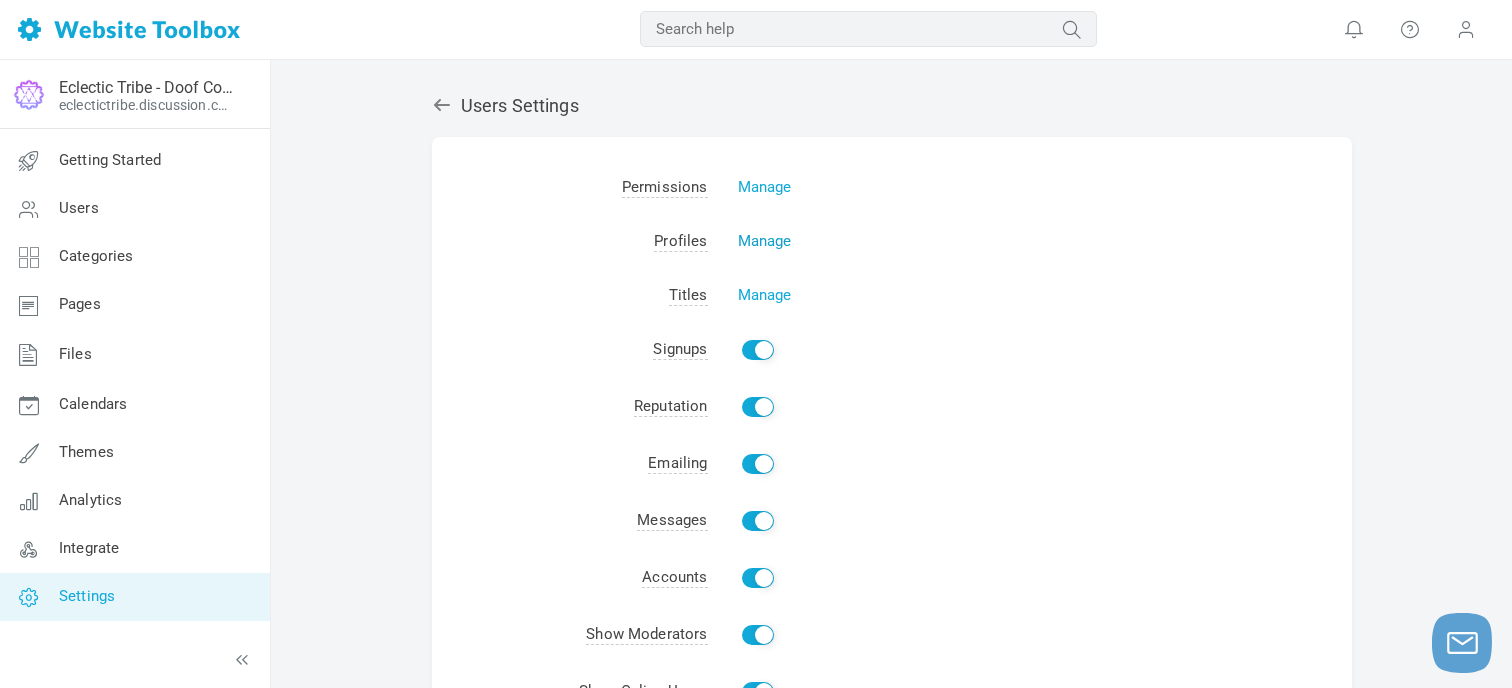 click on "Manage" at bounding box center [765, 241] 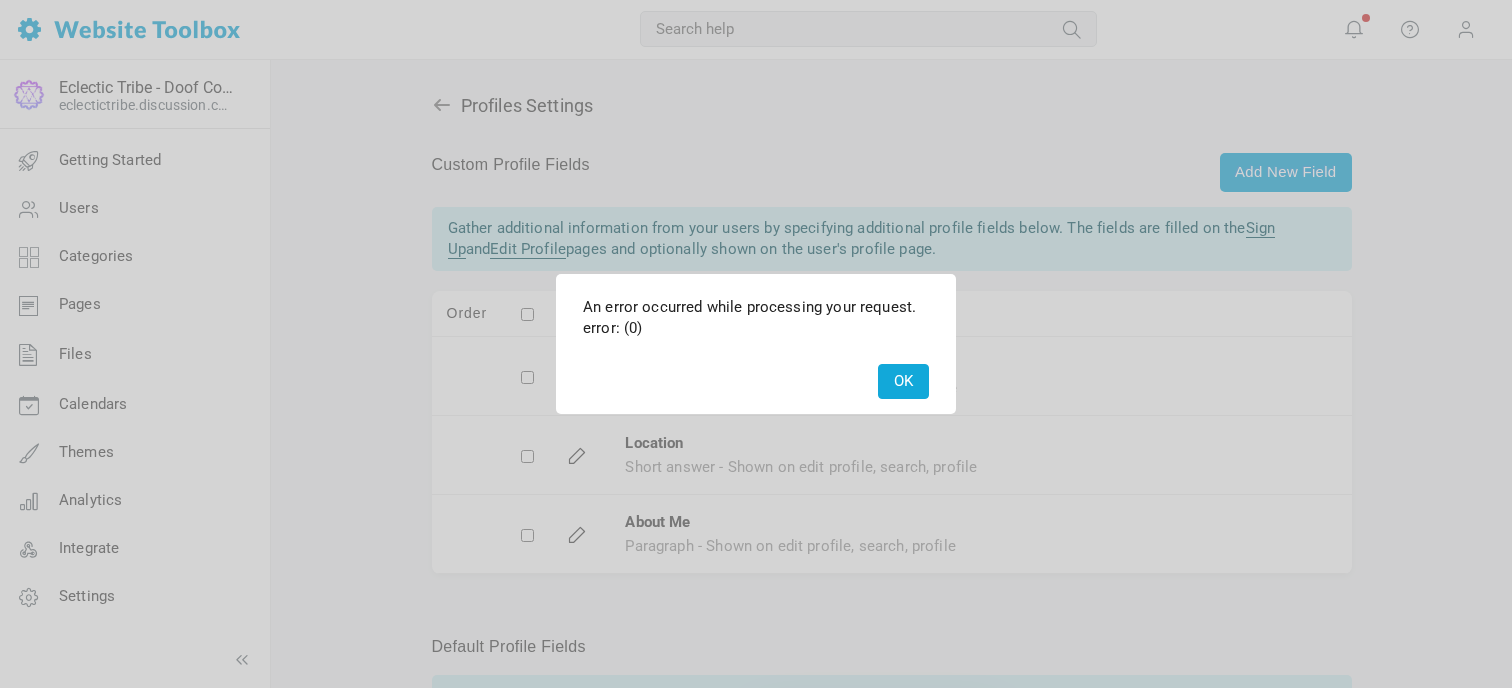 scroll, scrollTop: 0, scrollLeft: 0, axis: both 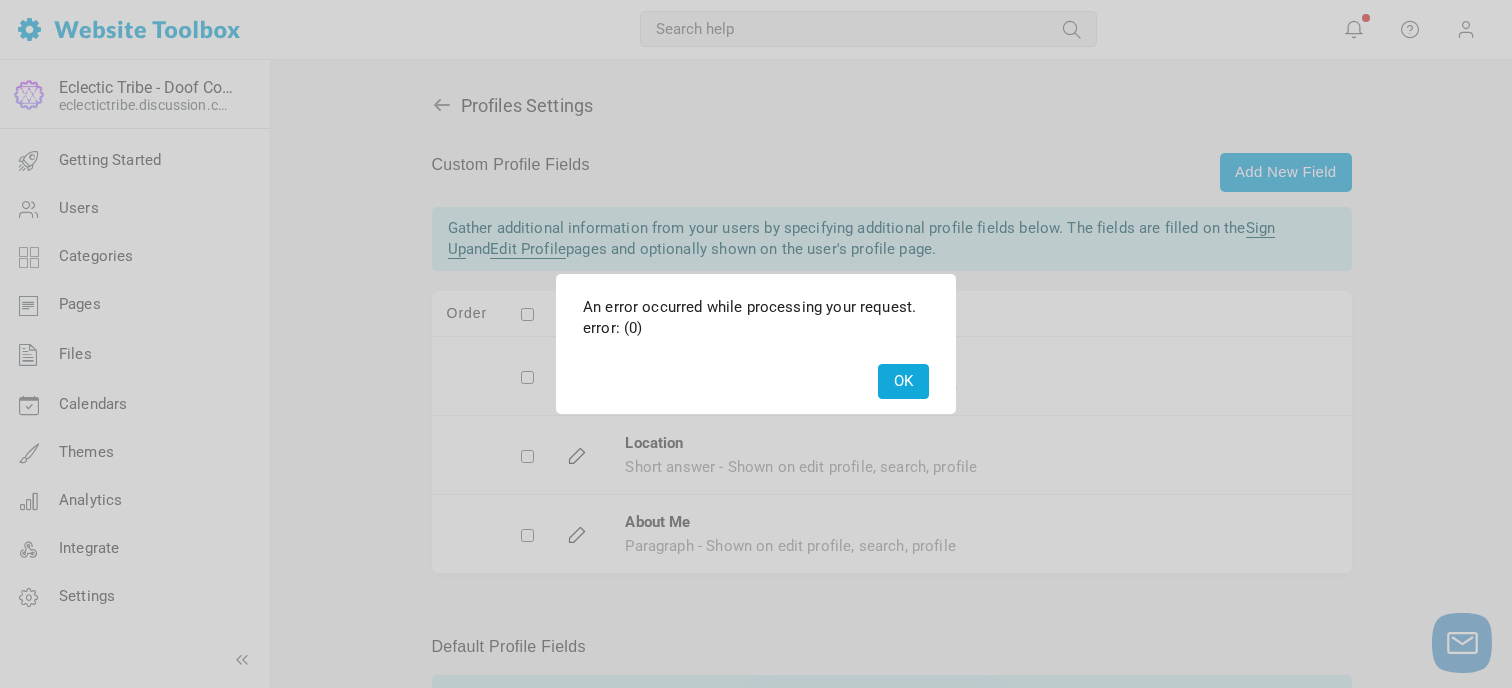 click on "OK" at bounding box center [903, 381] 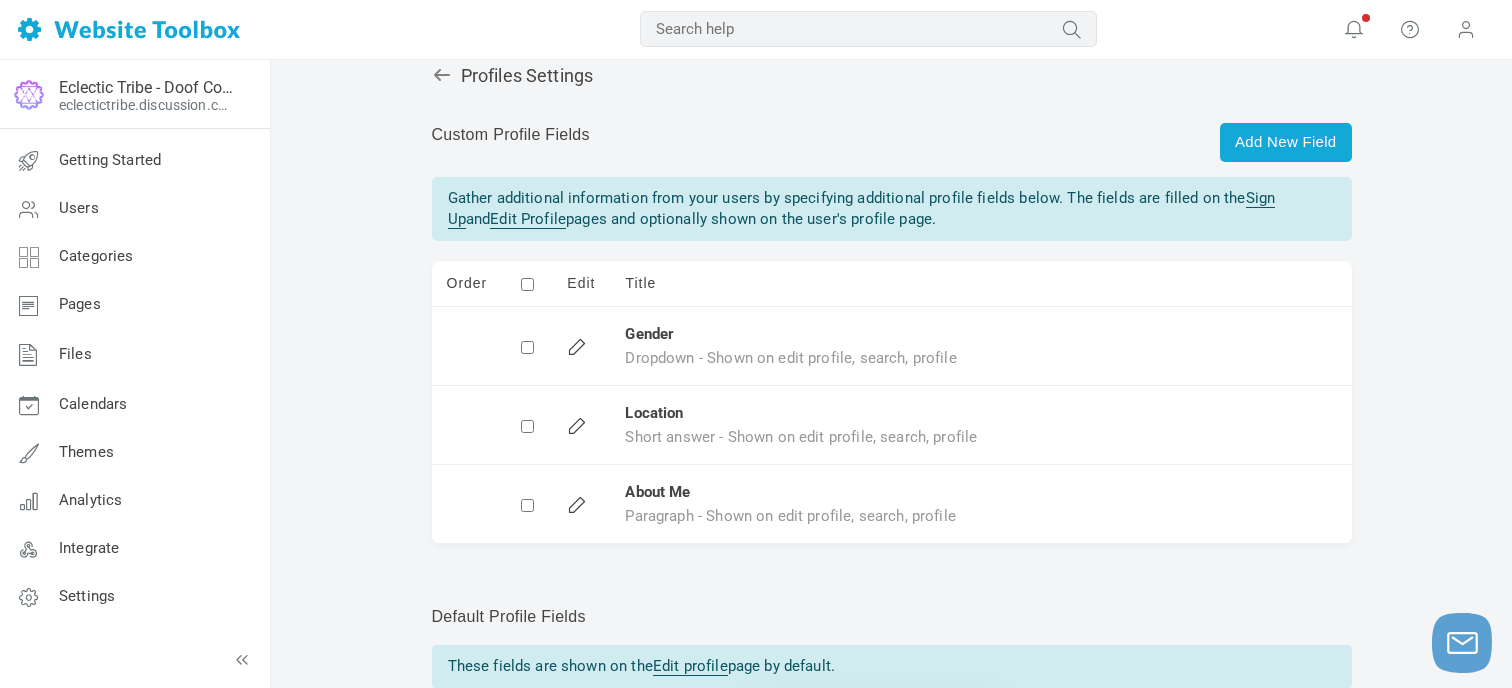 scroll, scrollTop: 32, scrollLeft: 0, axis: vertical 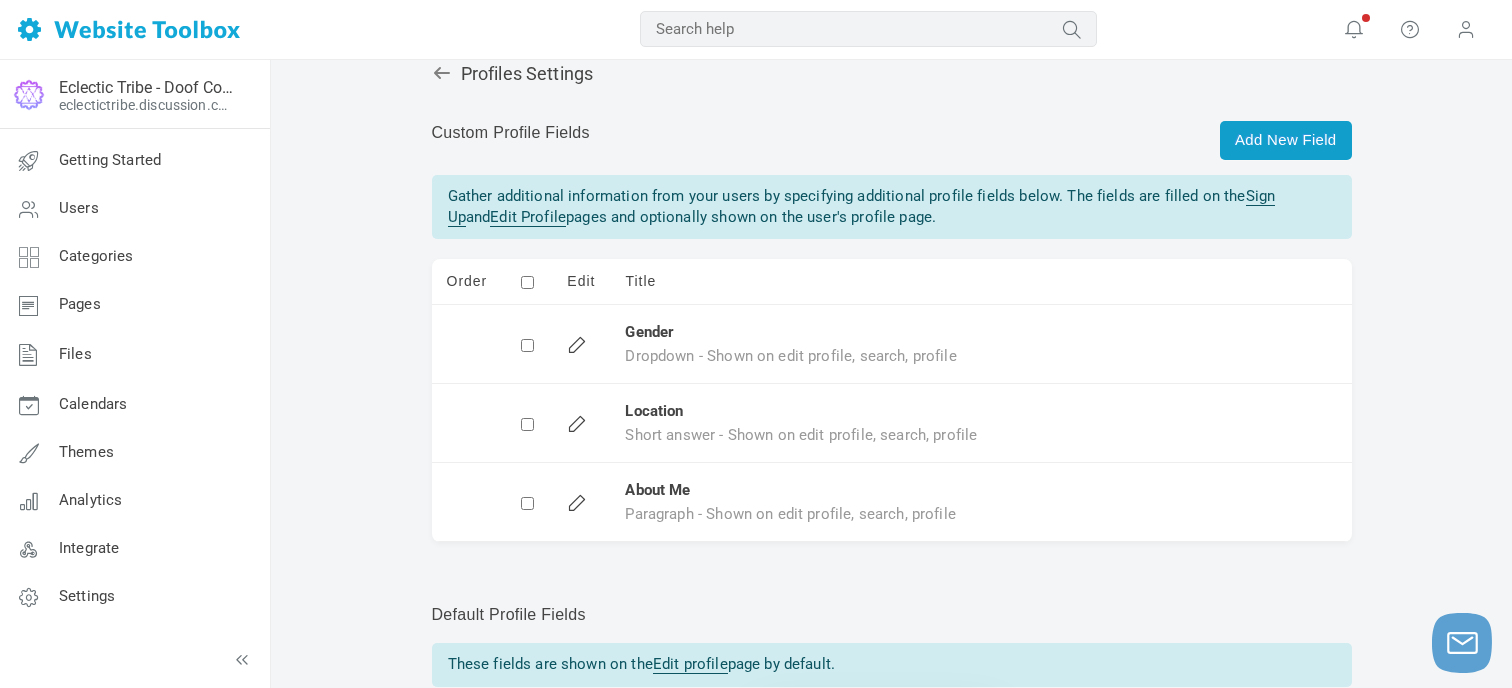 click on "Add New Field" at bounding box center [1285, 140] 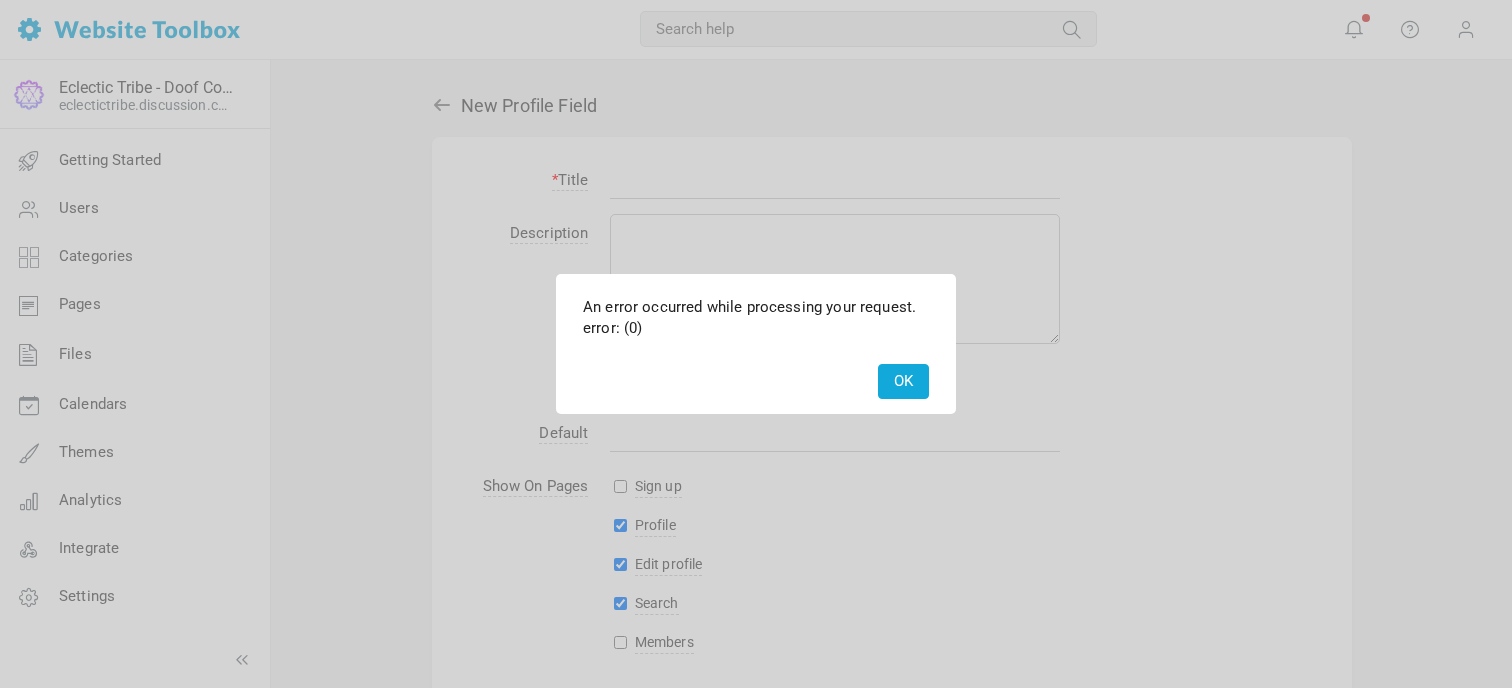 scroll, scrollTop: 0, scrollLeft: 0, axis: both 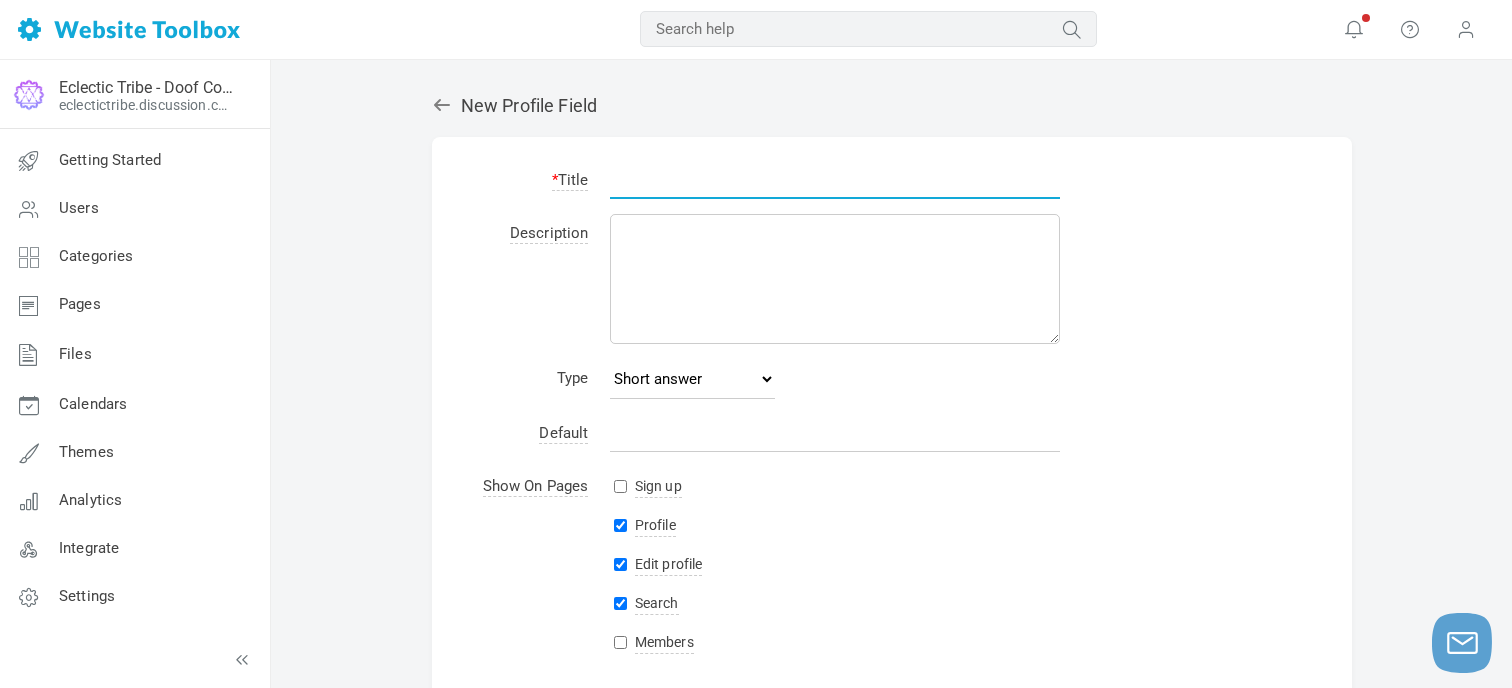 click at bounding box center (835, 180) 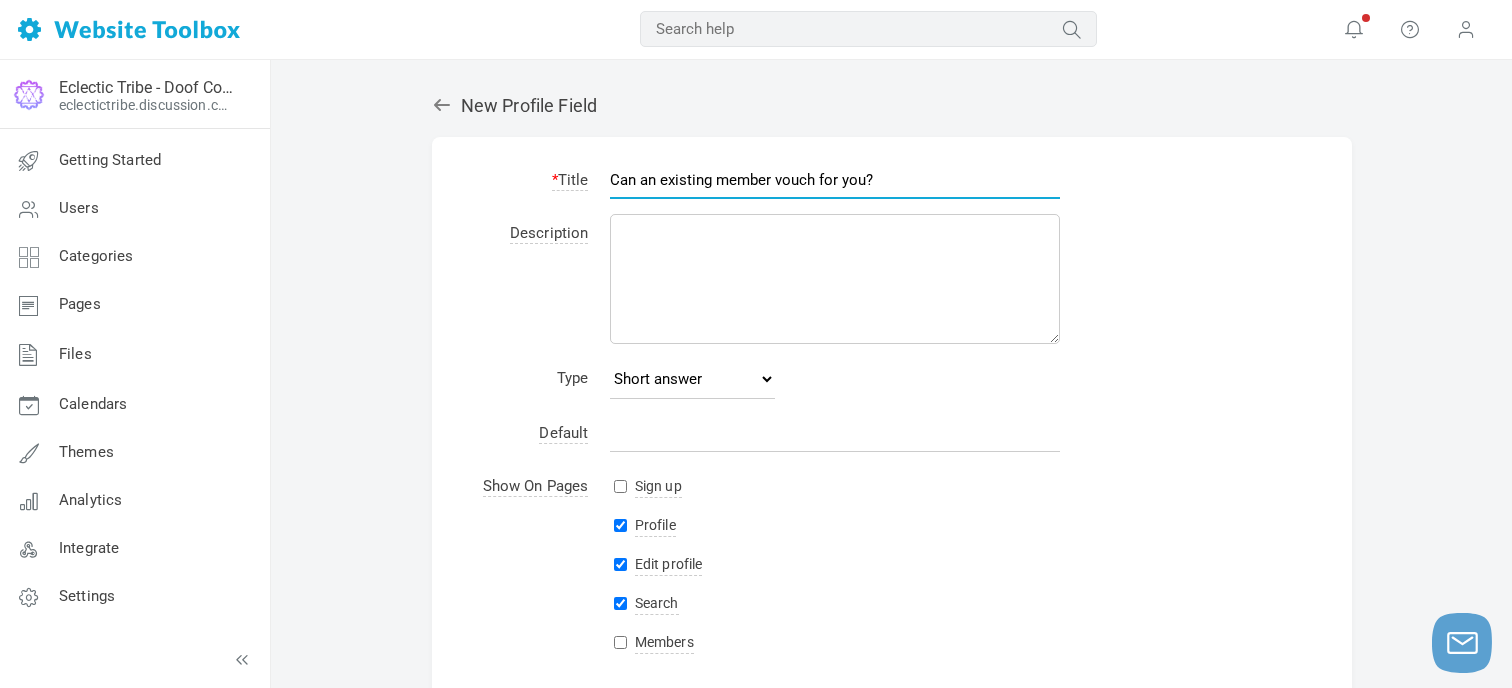 type on "Can an existing member vouch for you?" 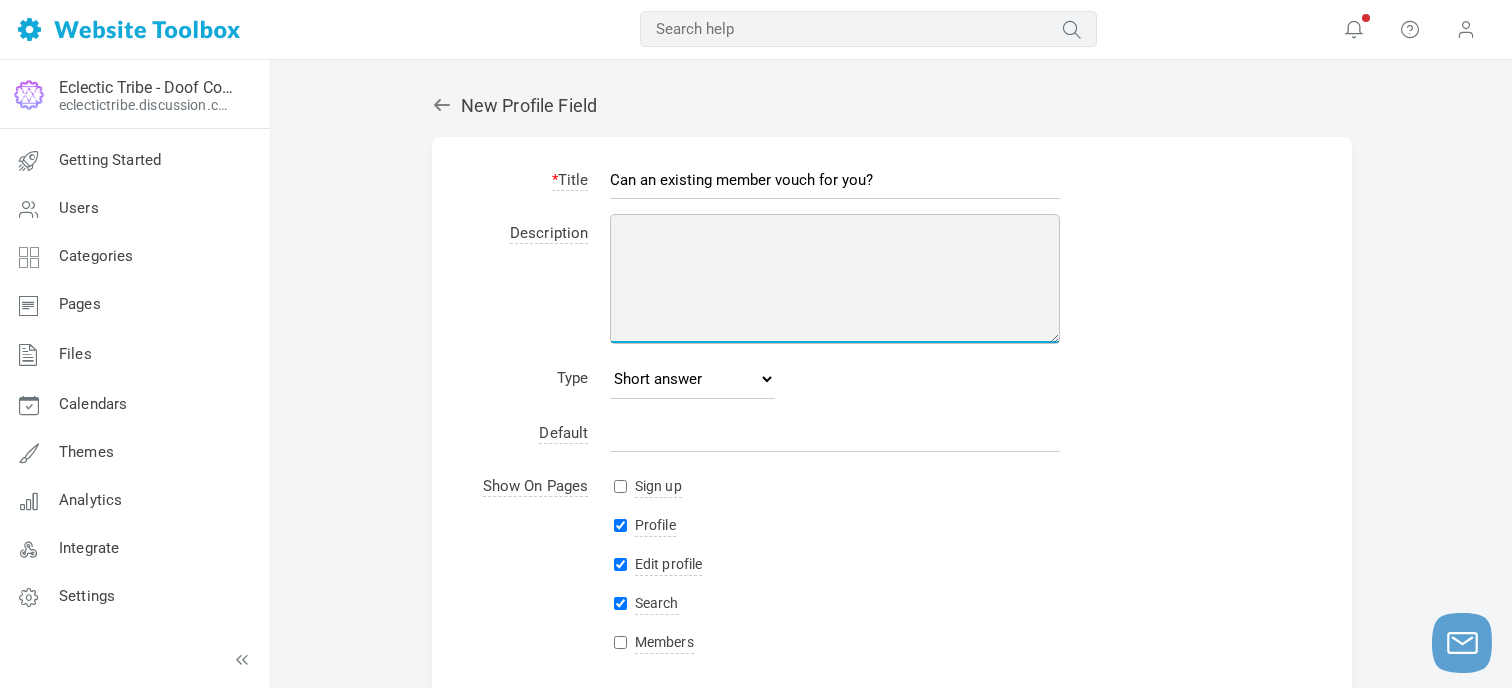 click at bounding box center [835, 279] 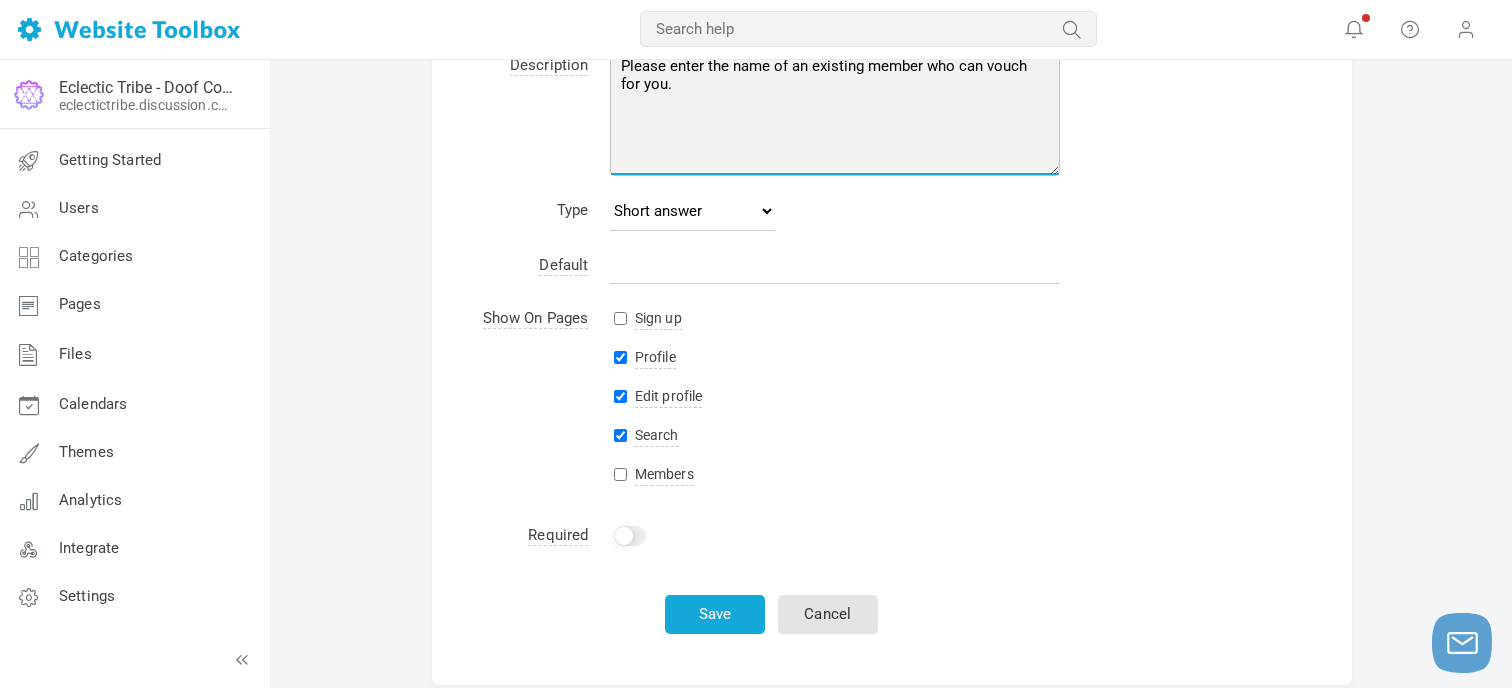 scroll, scrollTop: 168, scrollLeft: 0, axis: vertical 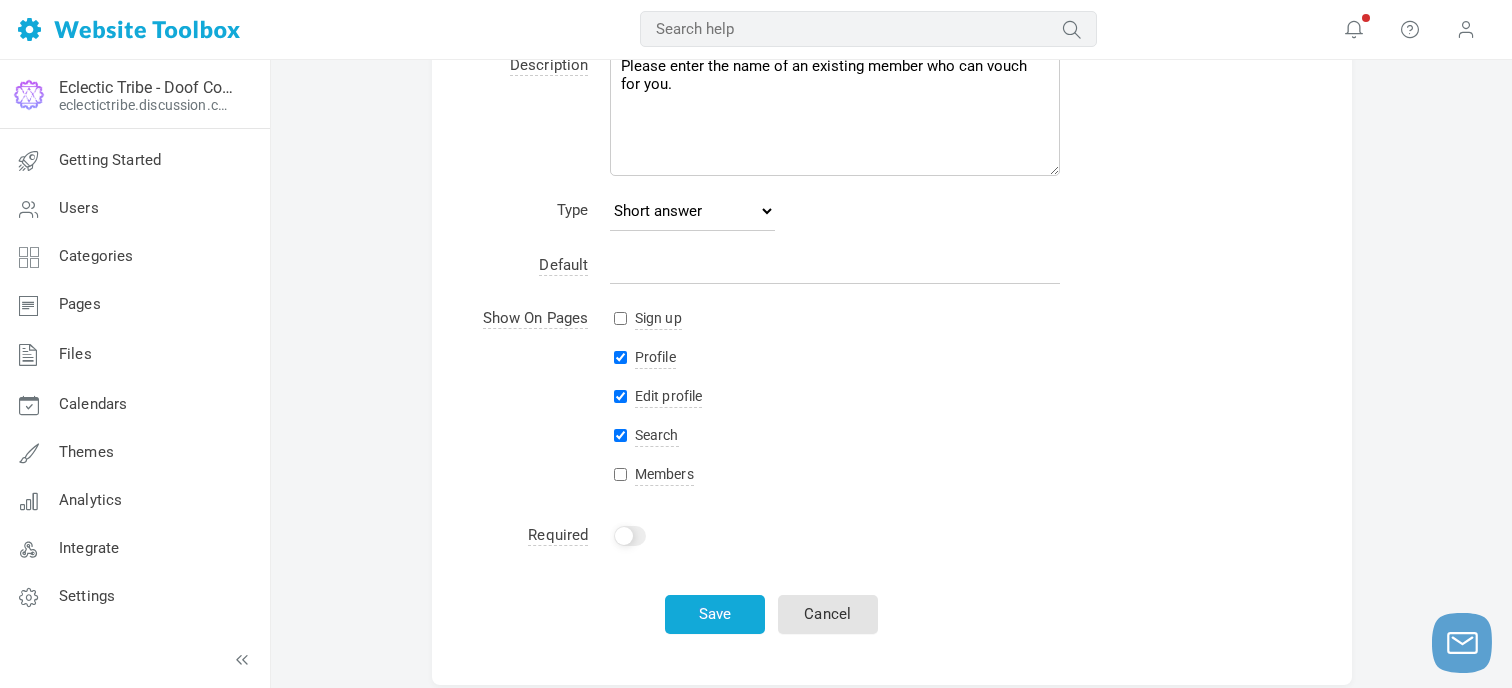 click on "Sign up" at bounding box center [620, 318] 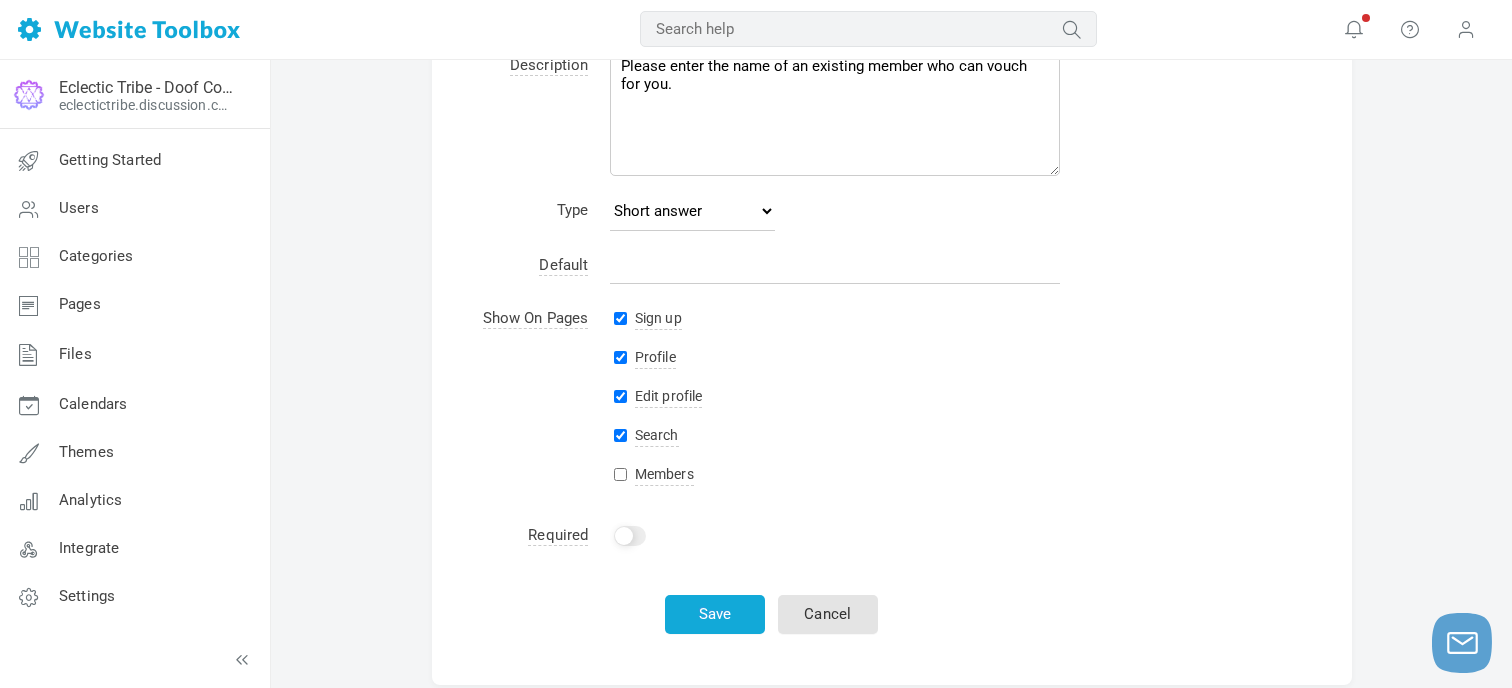 click on "Profile" at bounding box center [620, 357] 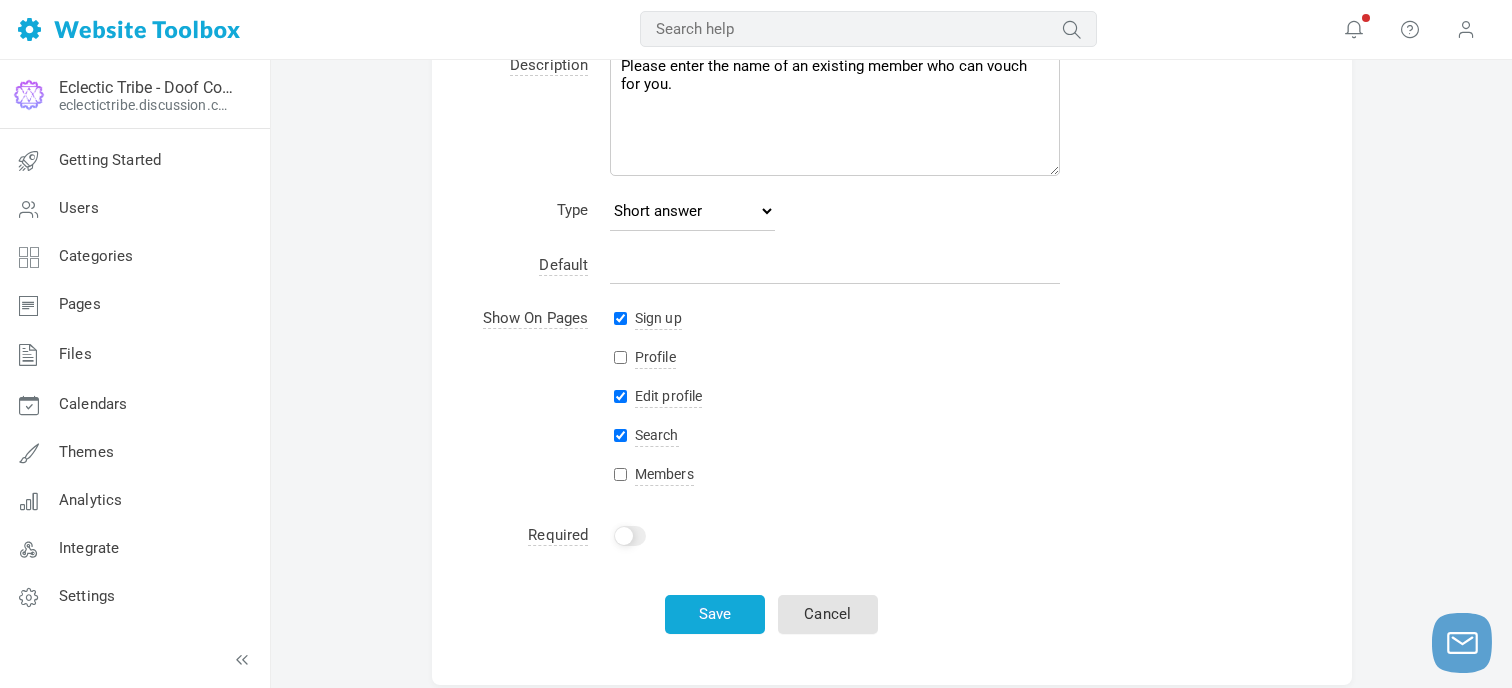click on "Edit profile" at bounding box center (620, 396) 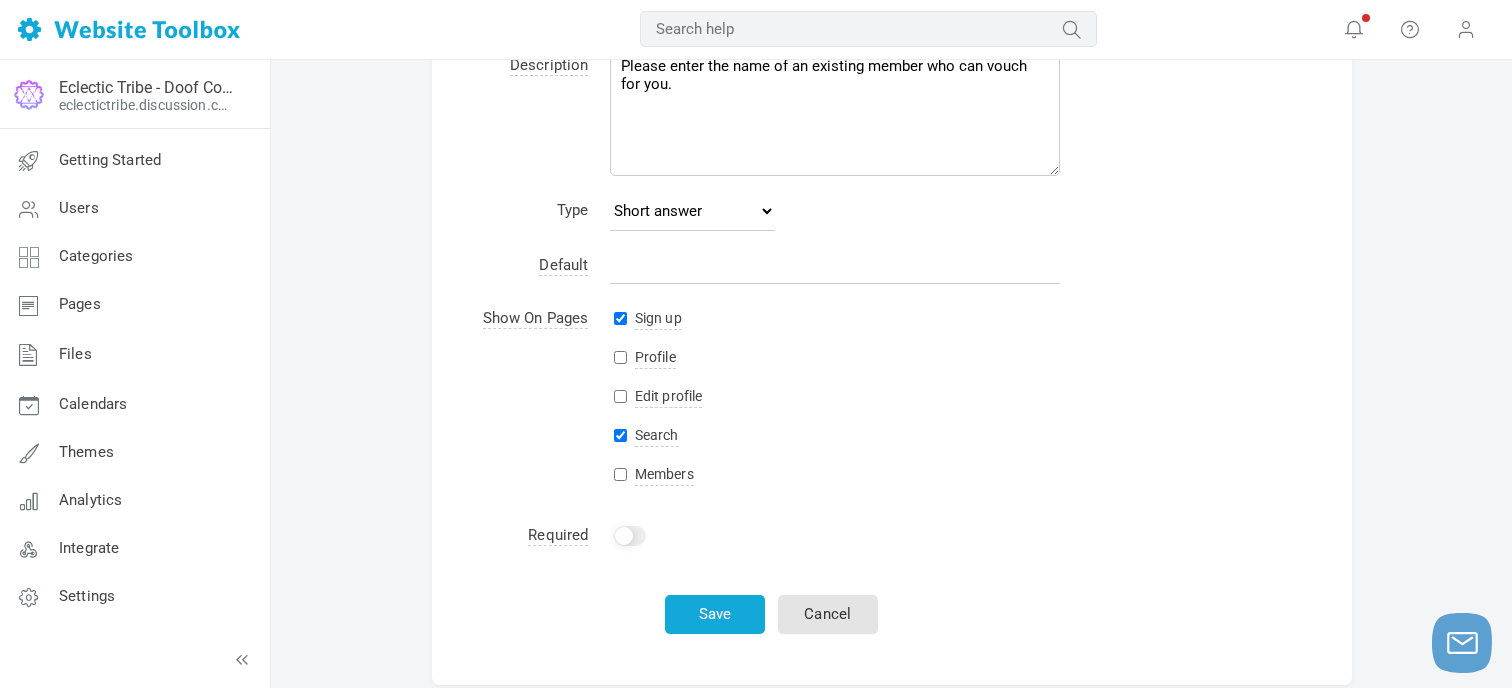 click on "Search" at bounding box center [620, 435] 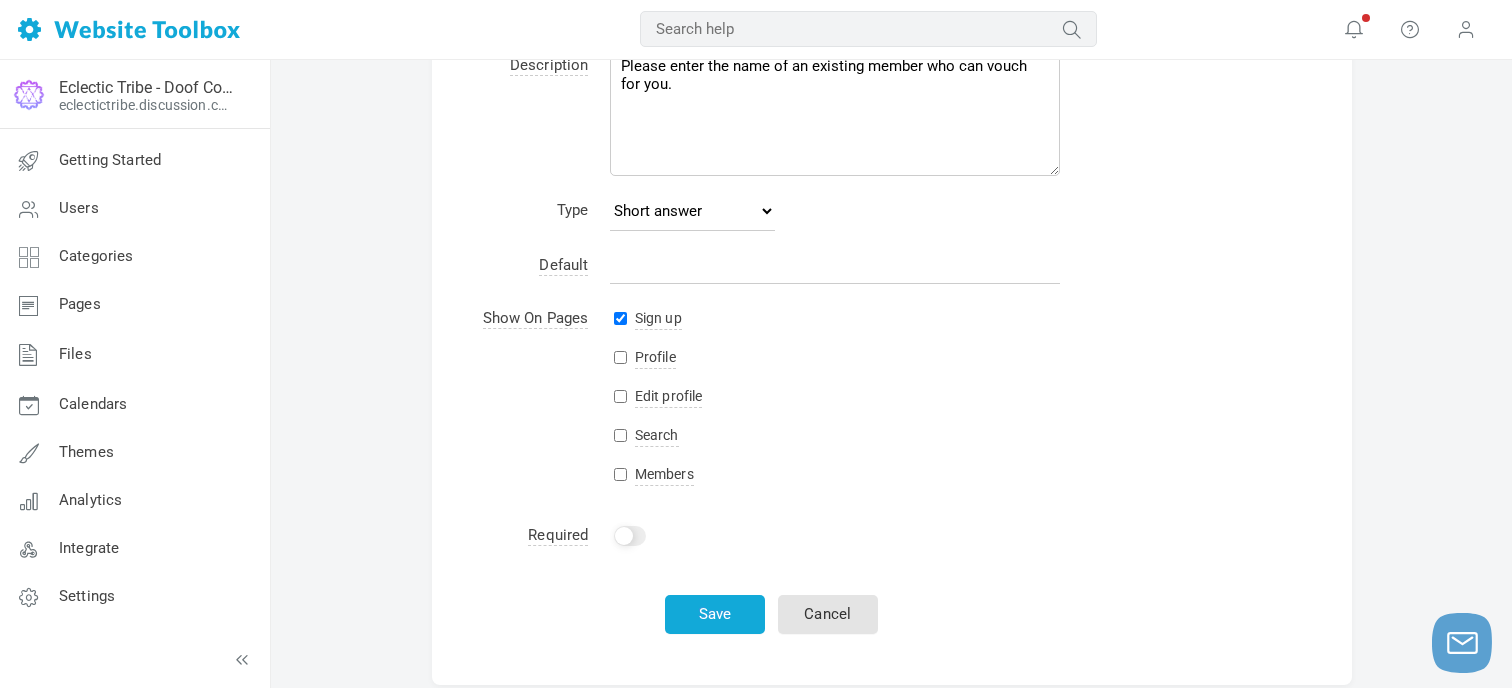 click on "Show On Pages" at bounding box center [536, 15] 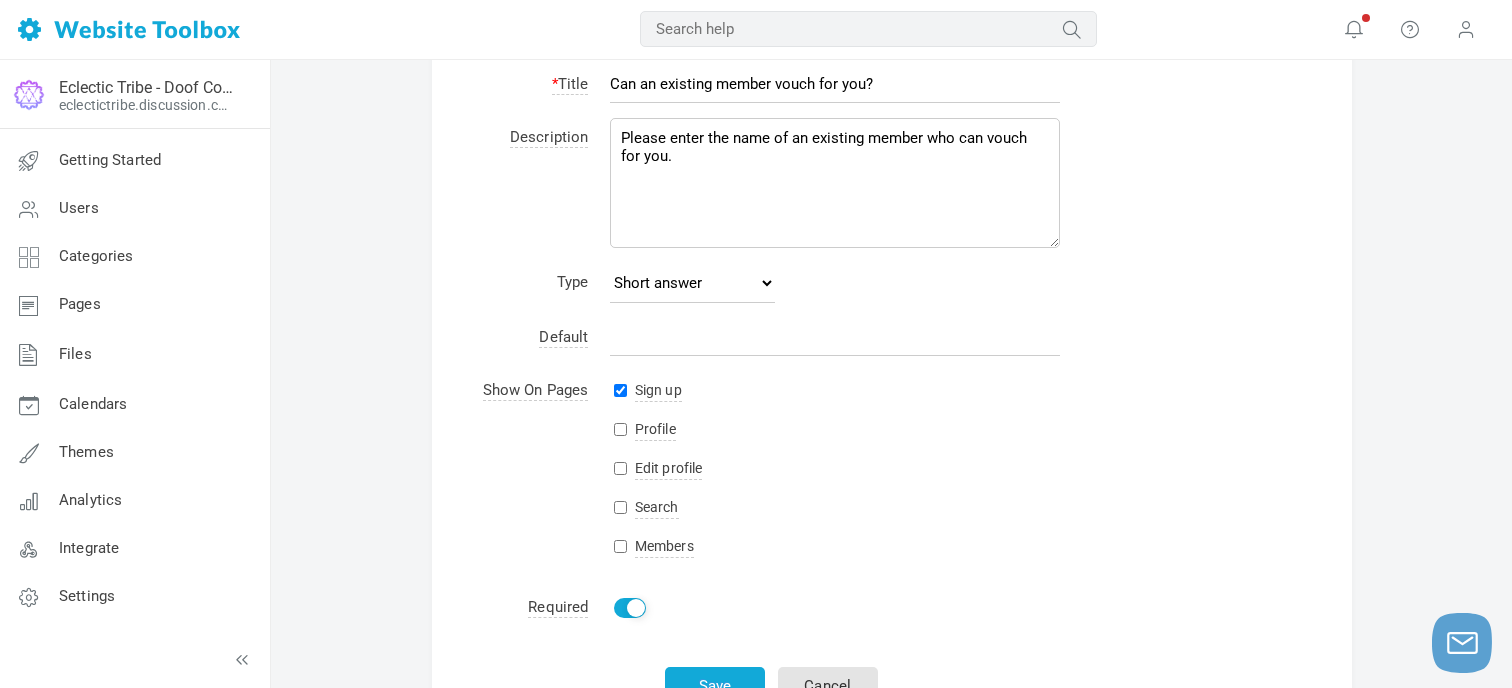 scroll, scrollTop: 92, scrollLeft: 0, axis: vertical 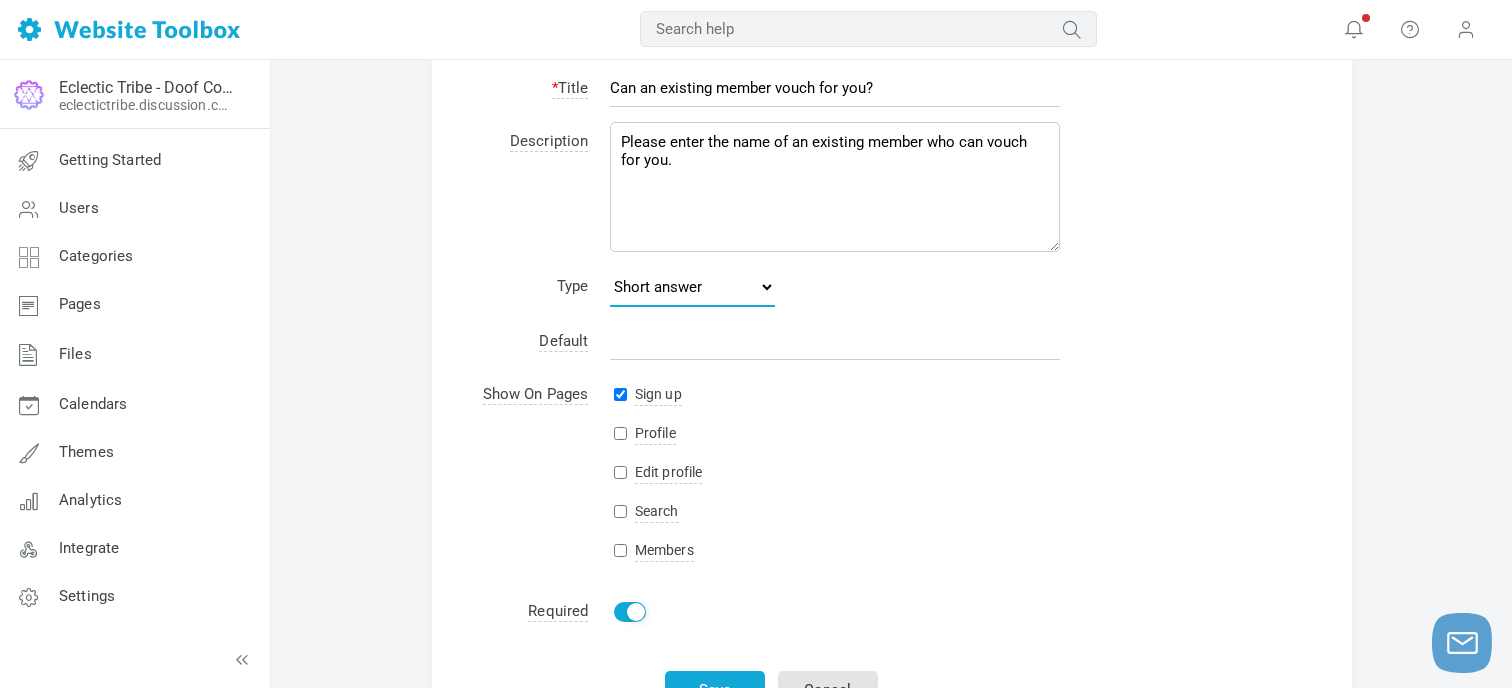 click on "Short answer
Paragraph
Multiple choice
Checkboxes
Dropdown
Multiple selection list" at bounding box center [692, 287] 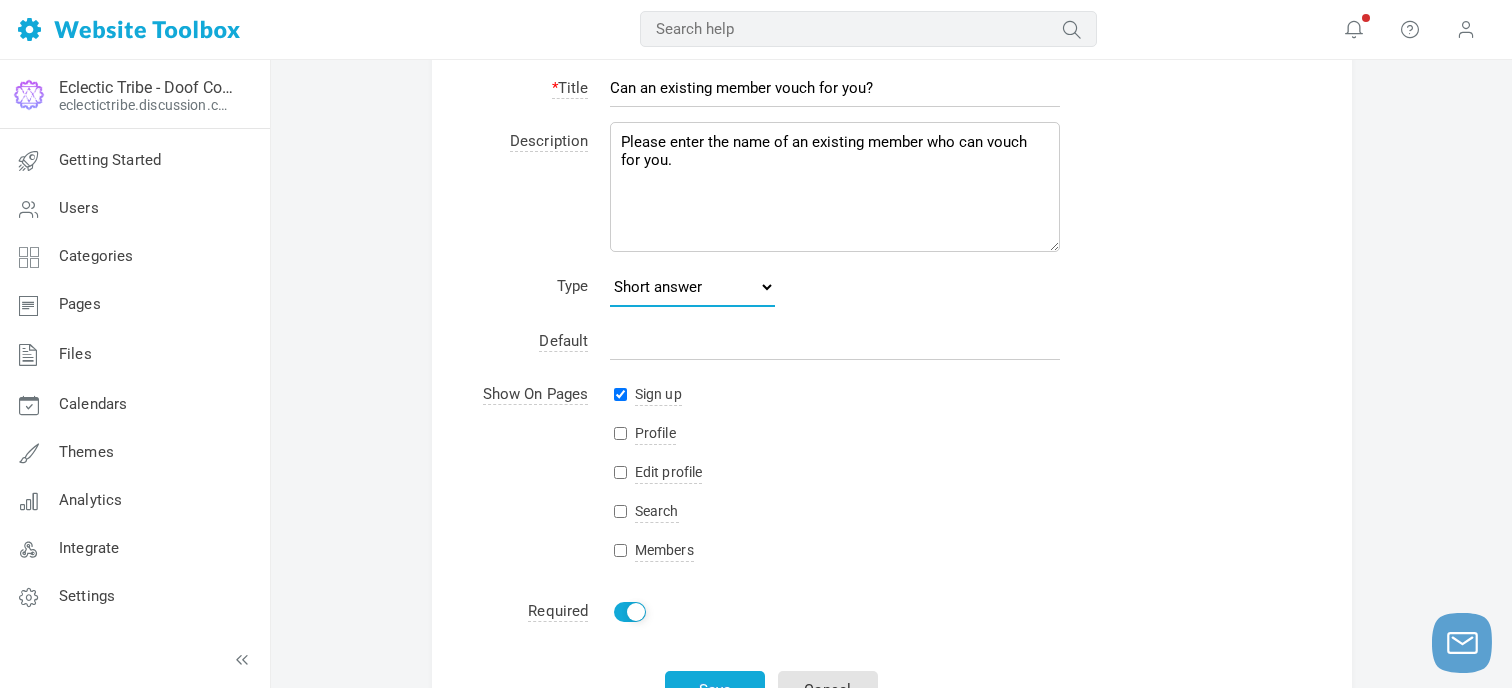 click on "Short answer
Paragraph
Multiple choice
Checkboxes
Dropdown
Multiple selection list" at bounding box center [692, 287] 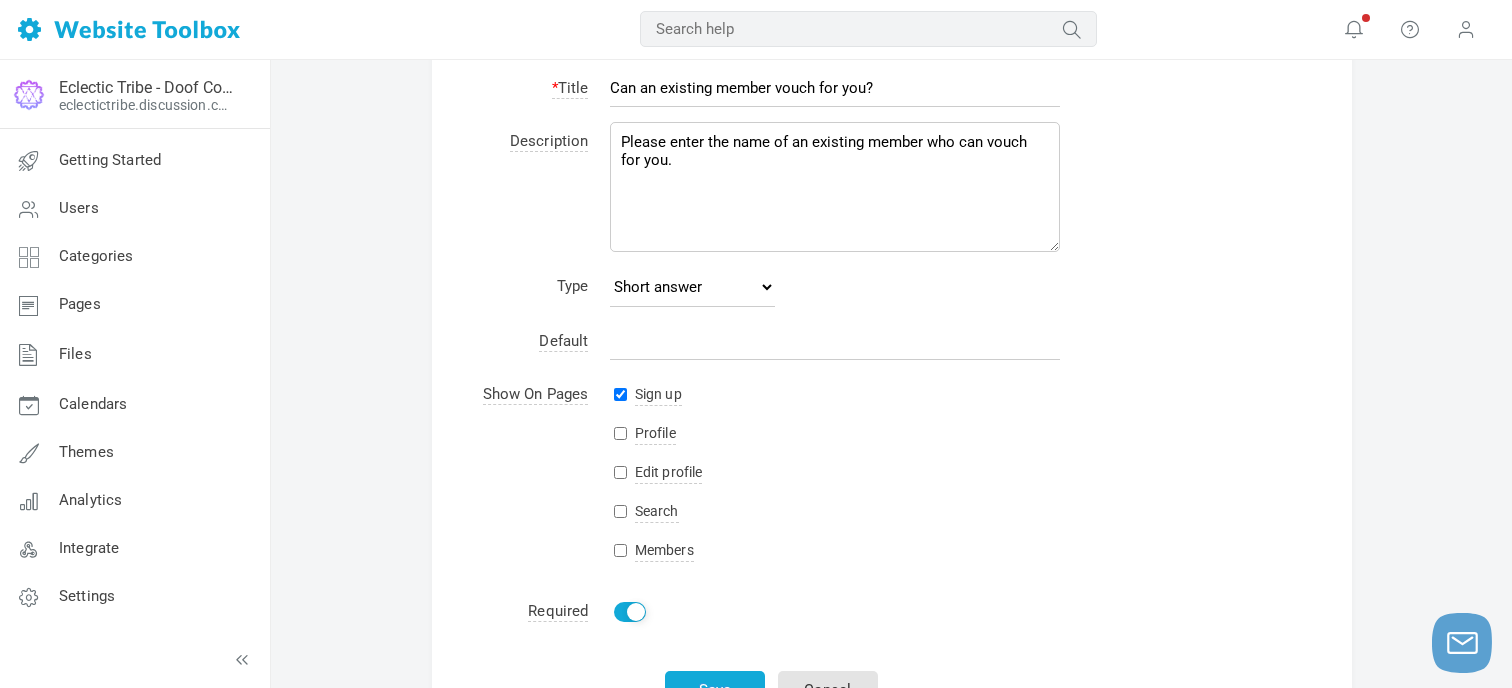 click on "Description" at bounding box center [536, 91] 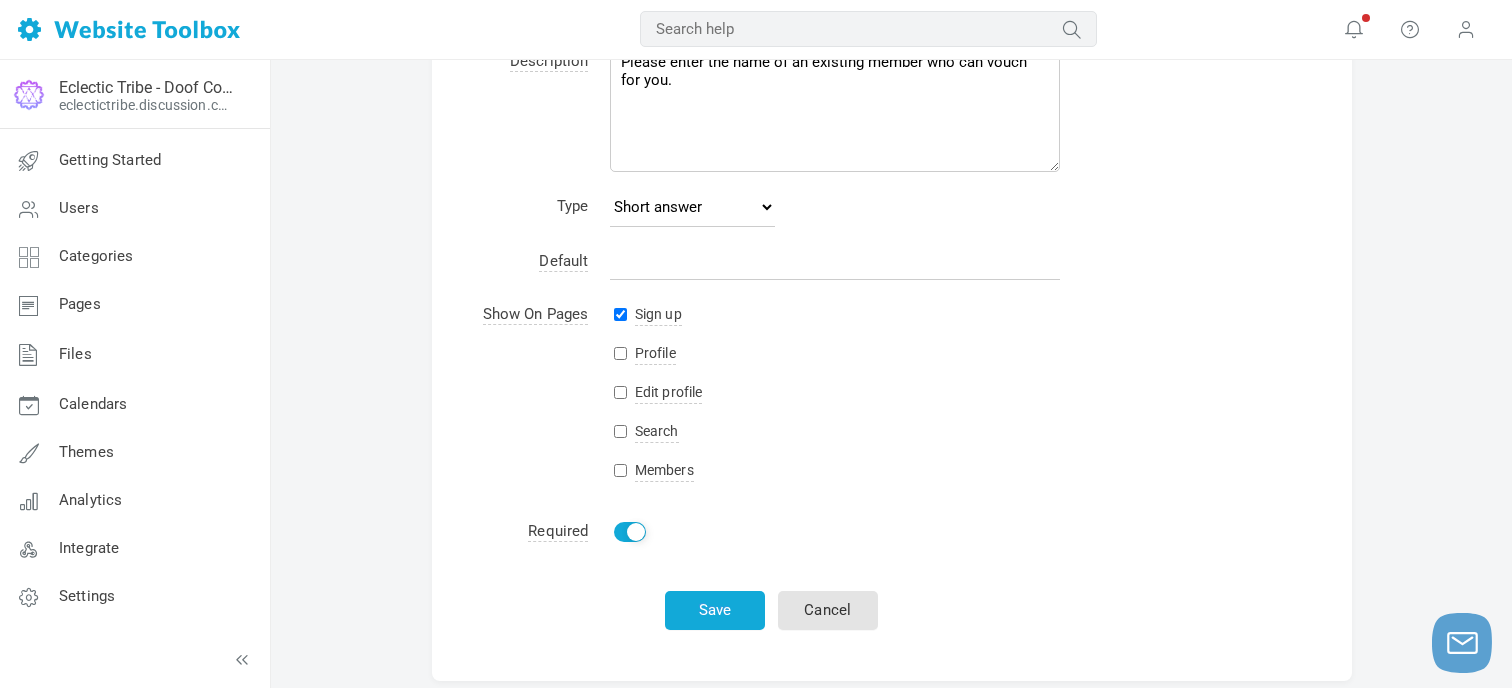 scroll, scrollTop: 180, scrollLeft: 0, axis: vertical 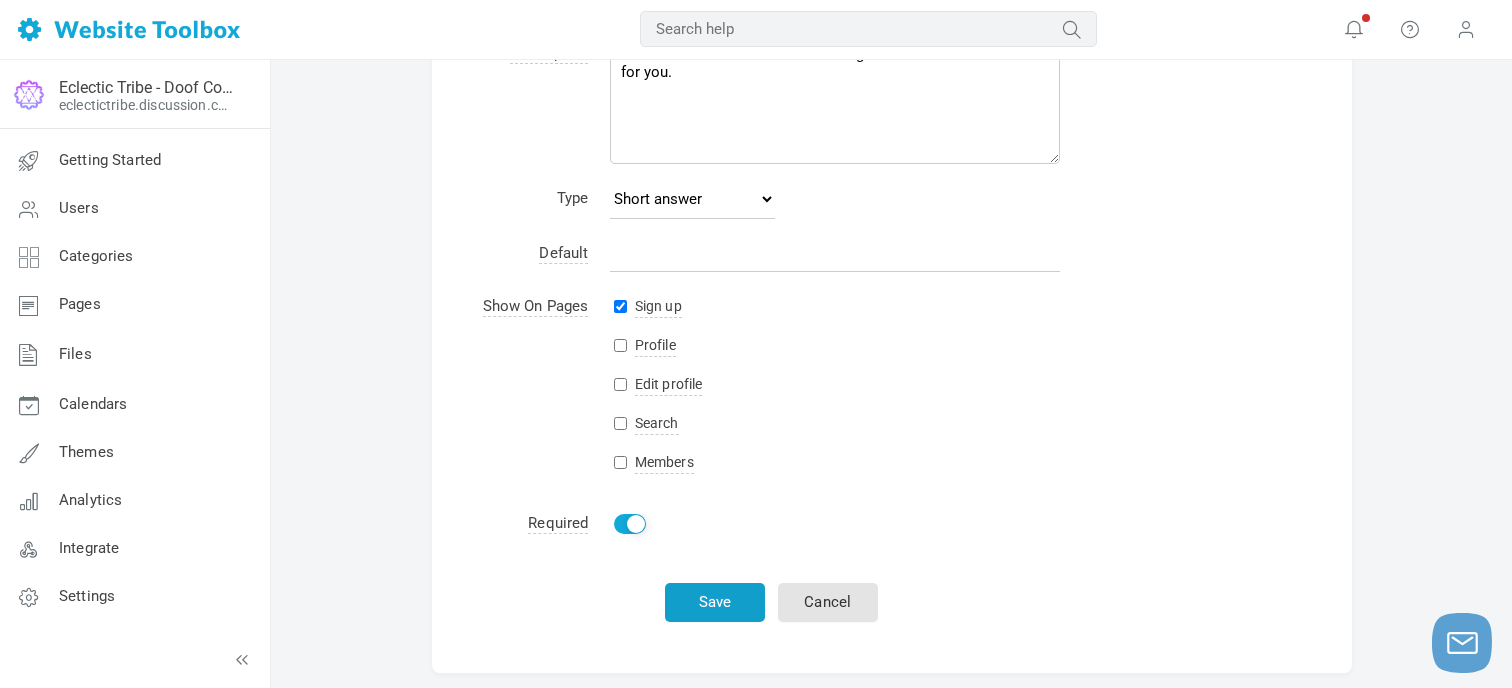 click on "Save" at bounding box center [715, 602] 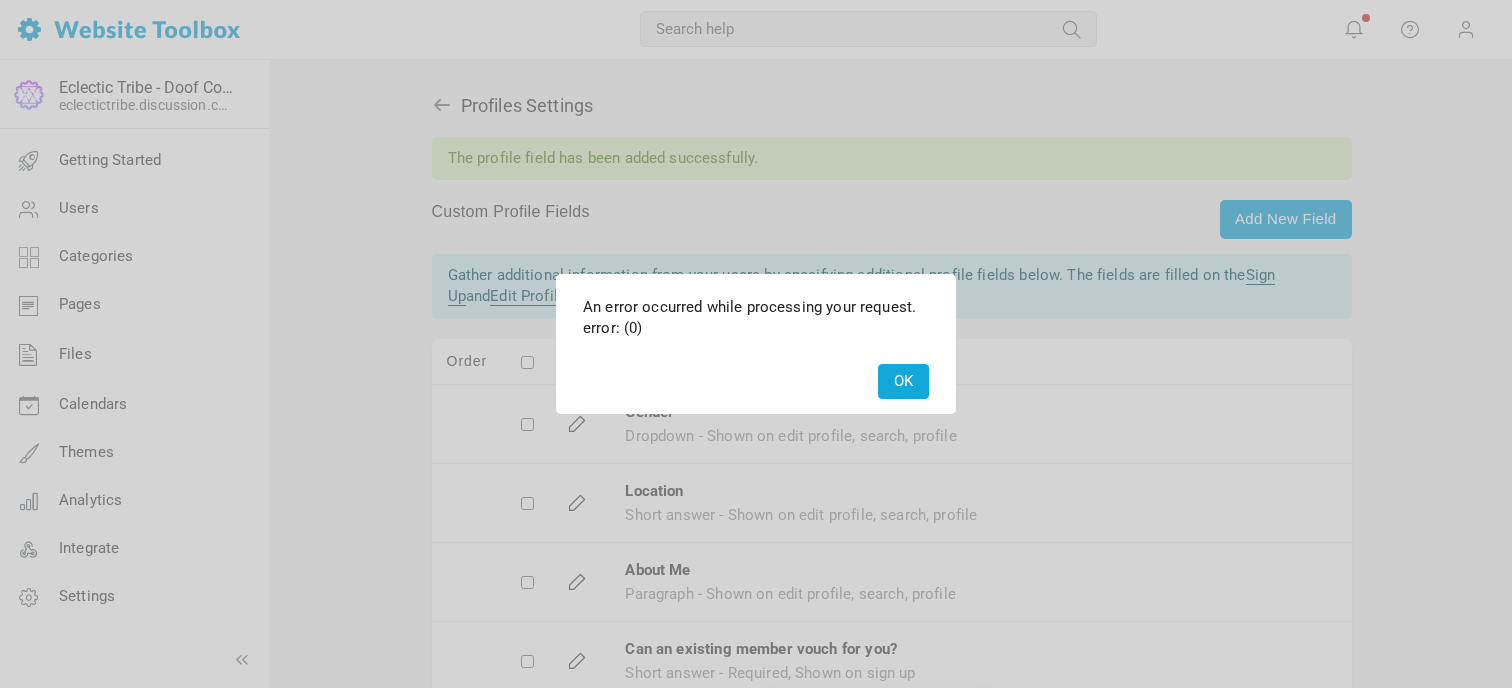 scroll, scrollTop: 0, scrollLeft: 0, axis: both 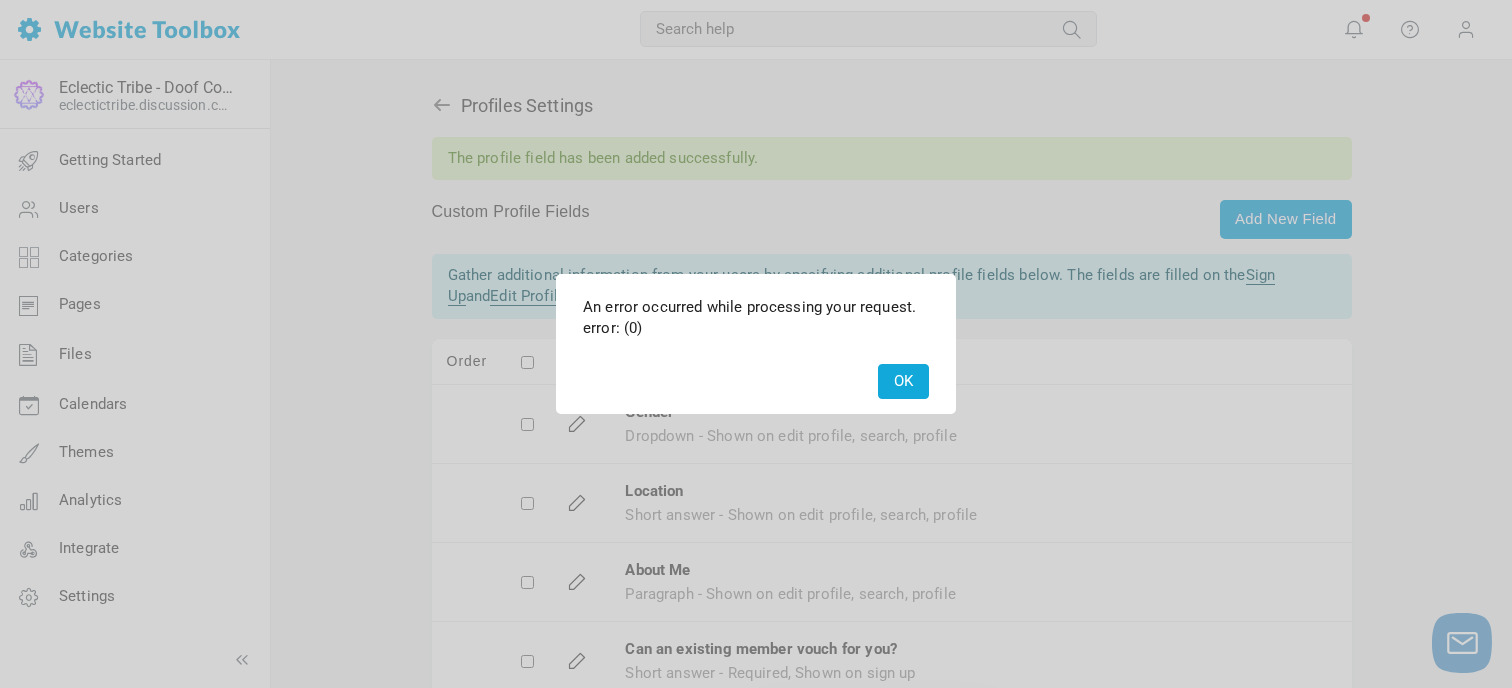 click on "OK" at bounding box center (903, 381) 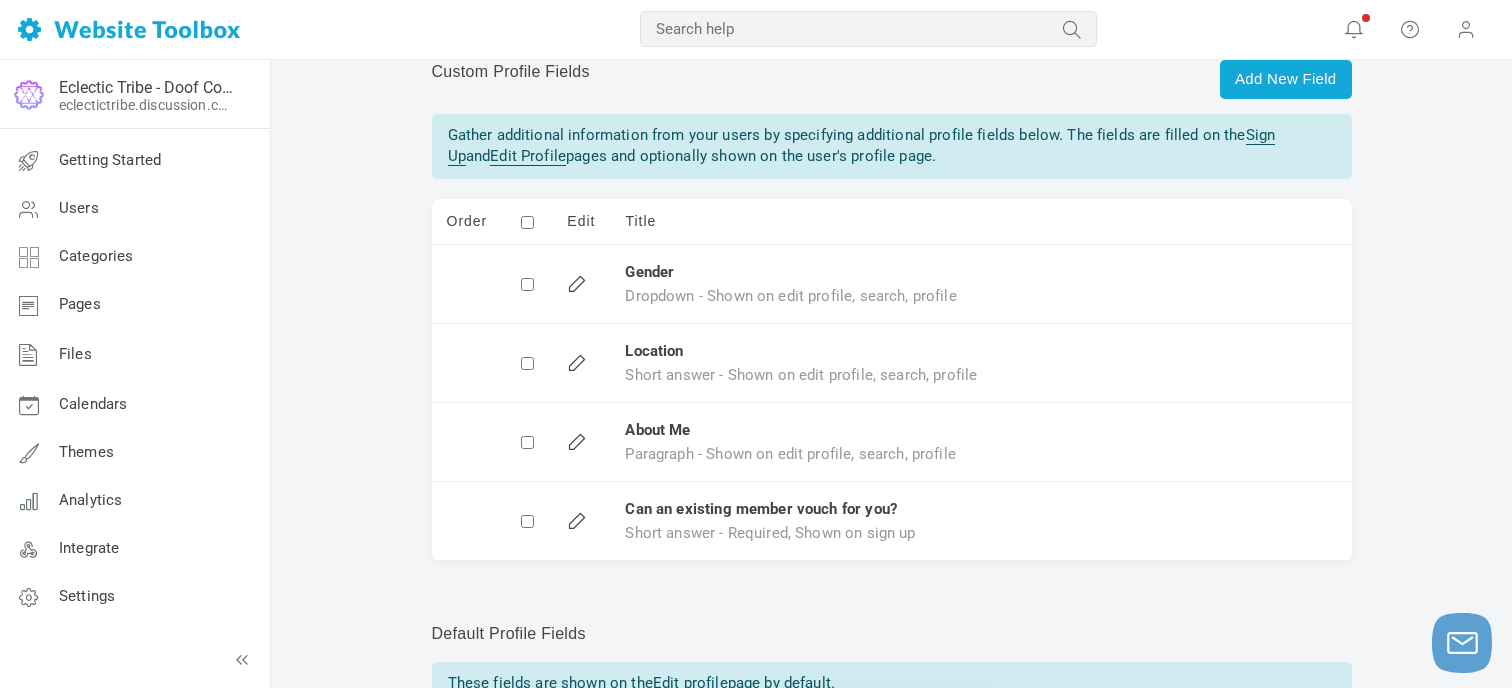 scroll, scrollTop: 139, scrollLeft: 0, axis: vertical 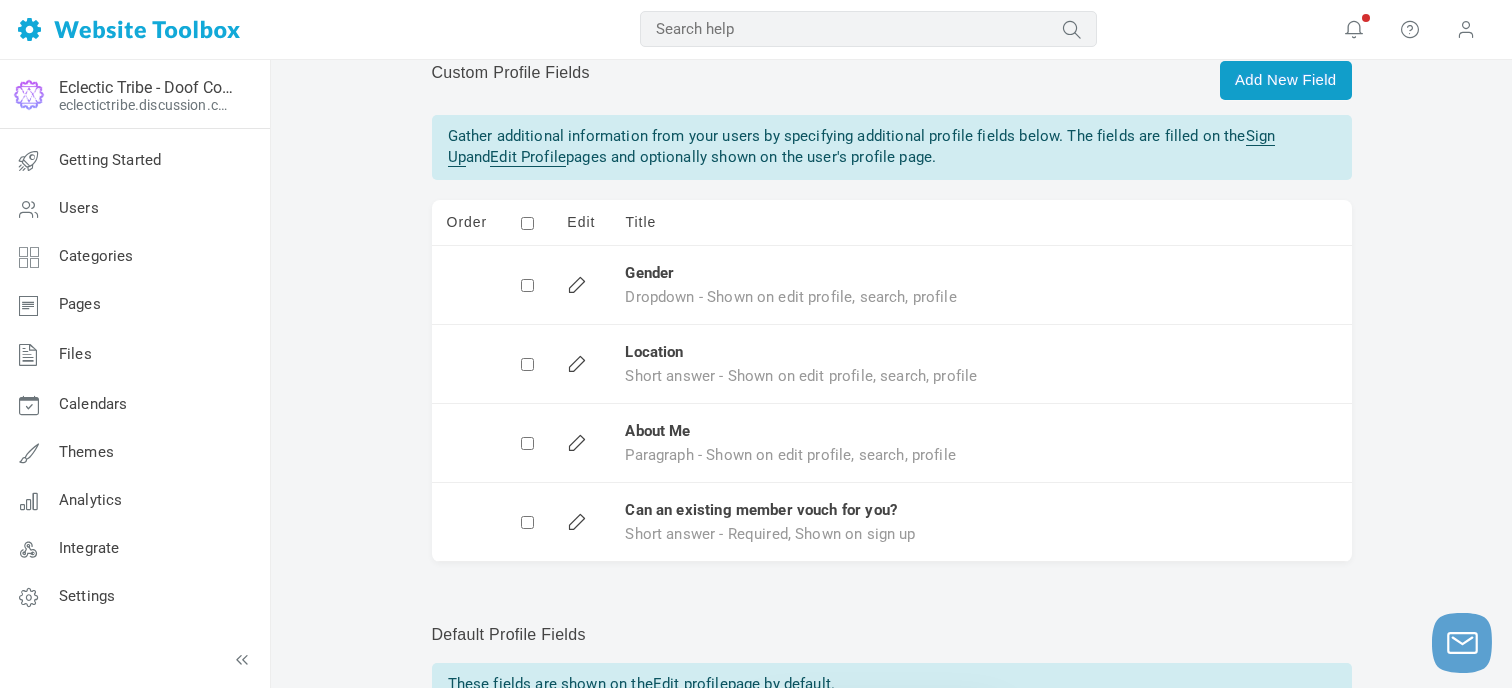 click on "Add New Field" at bounding box center (1285, 80) 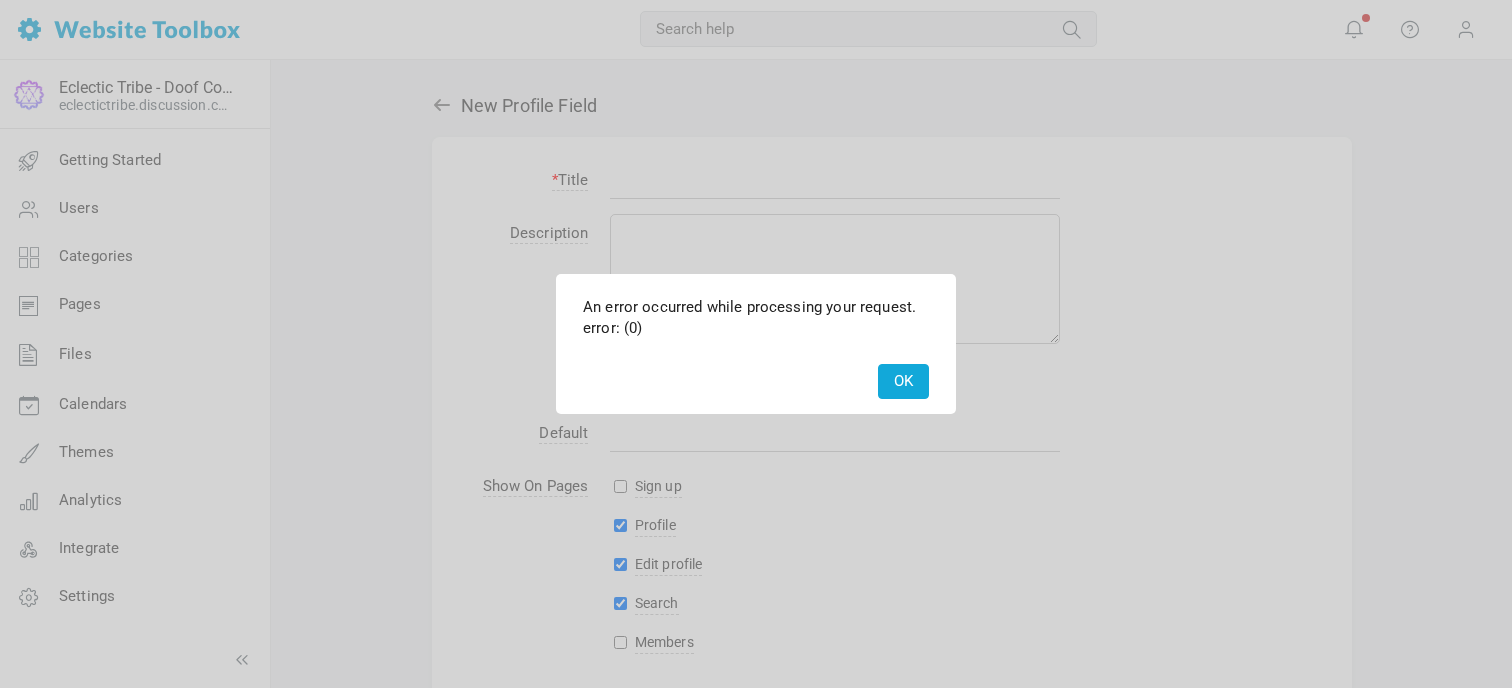 scroll, scrollTop: 0, scrollLeft: 0, axis: both 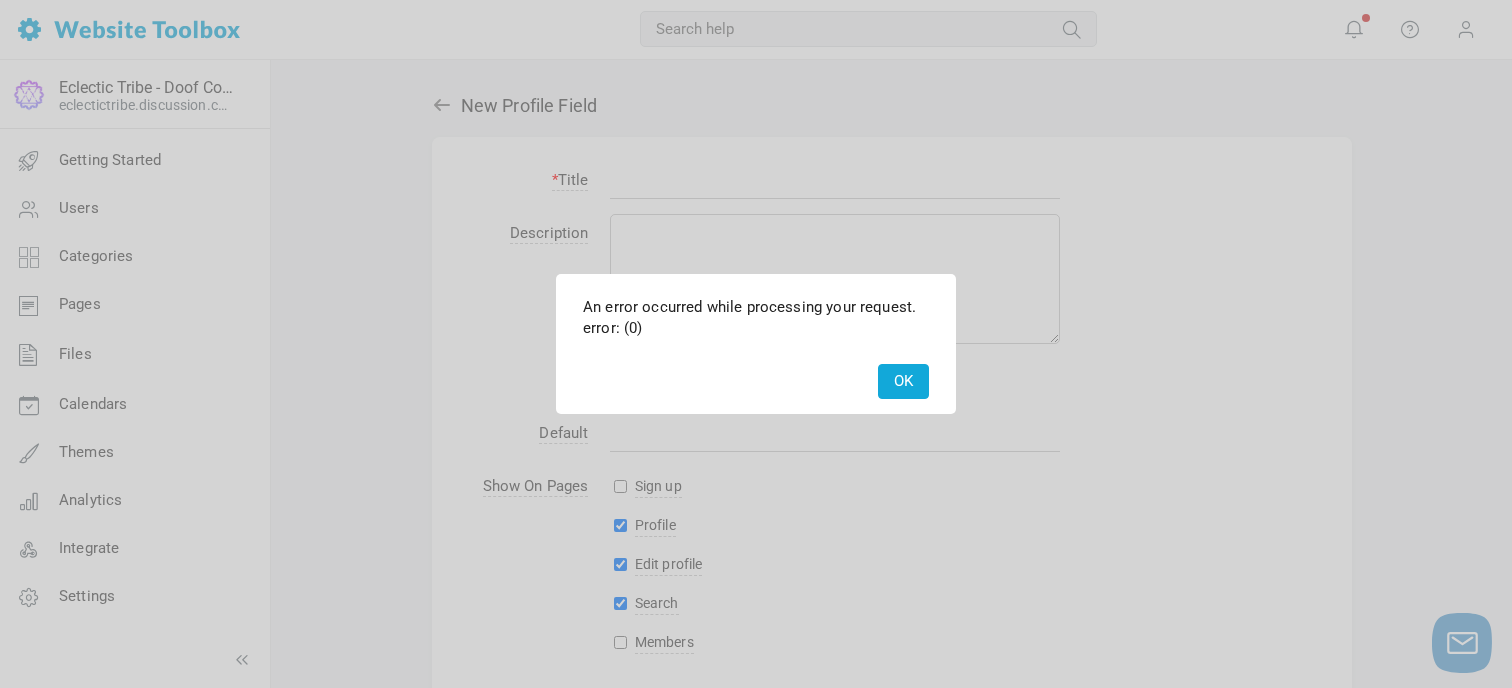 click on "OK" at bounding box center (903, 381) 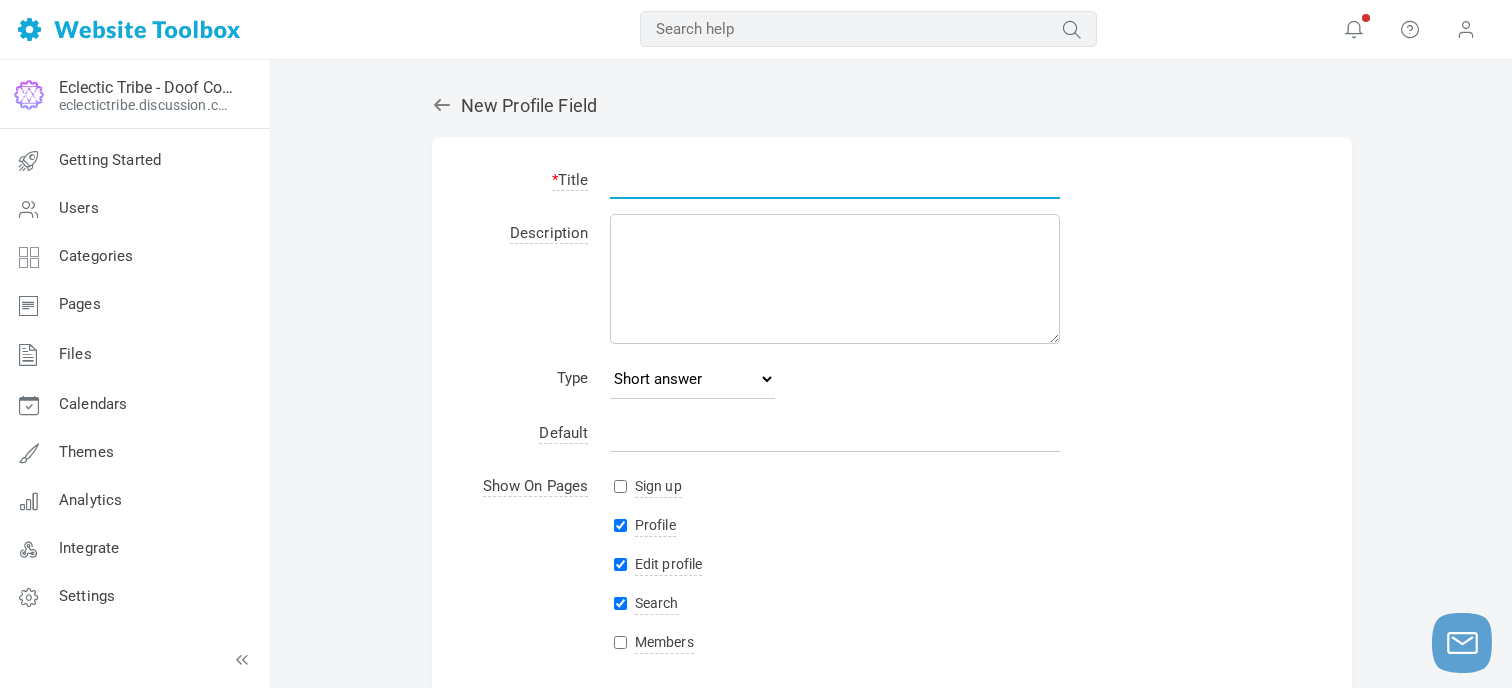 click at bounding box center (835, 180) 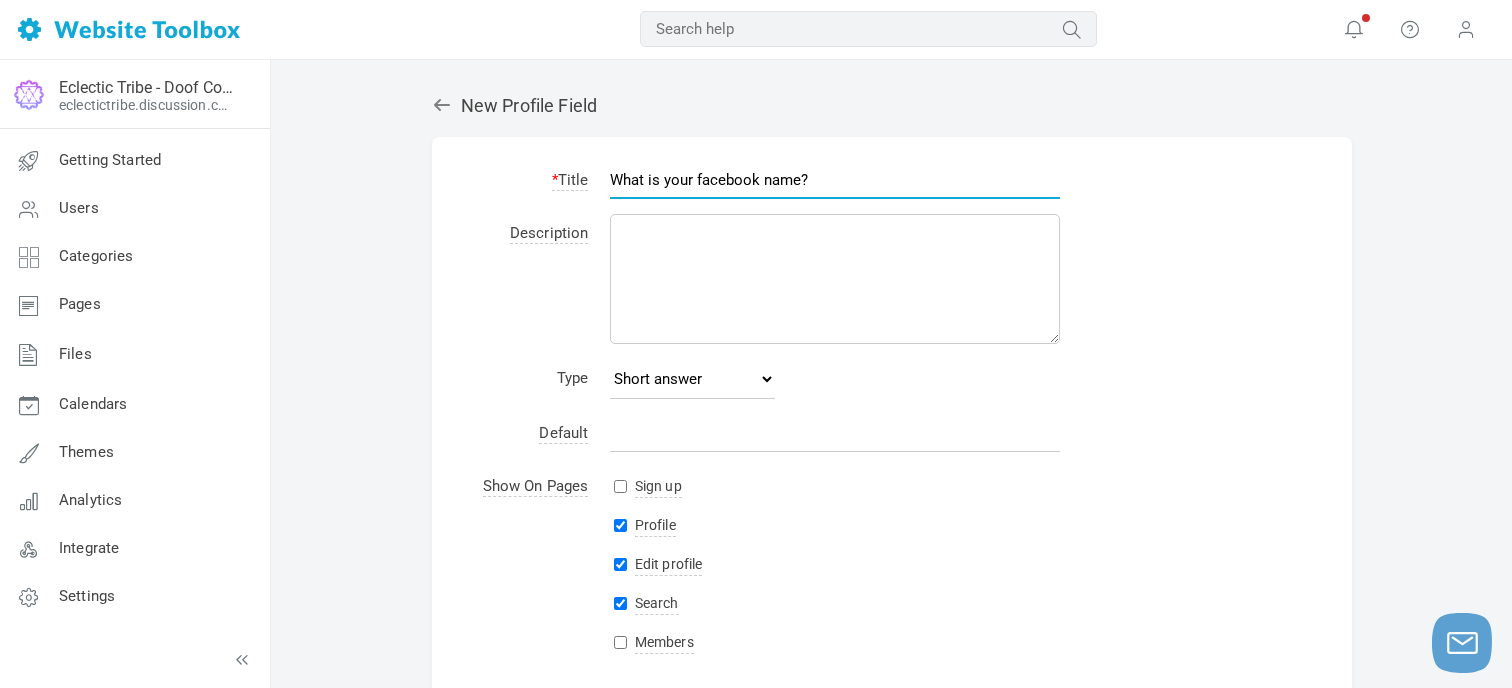 type on "What is your facebook name?" 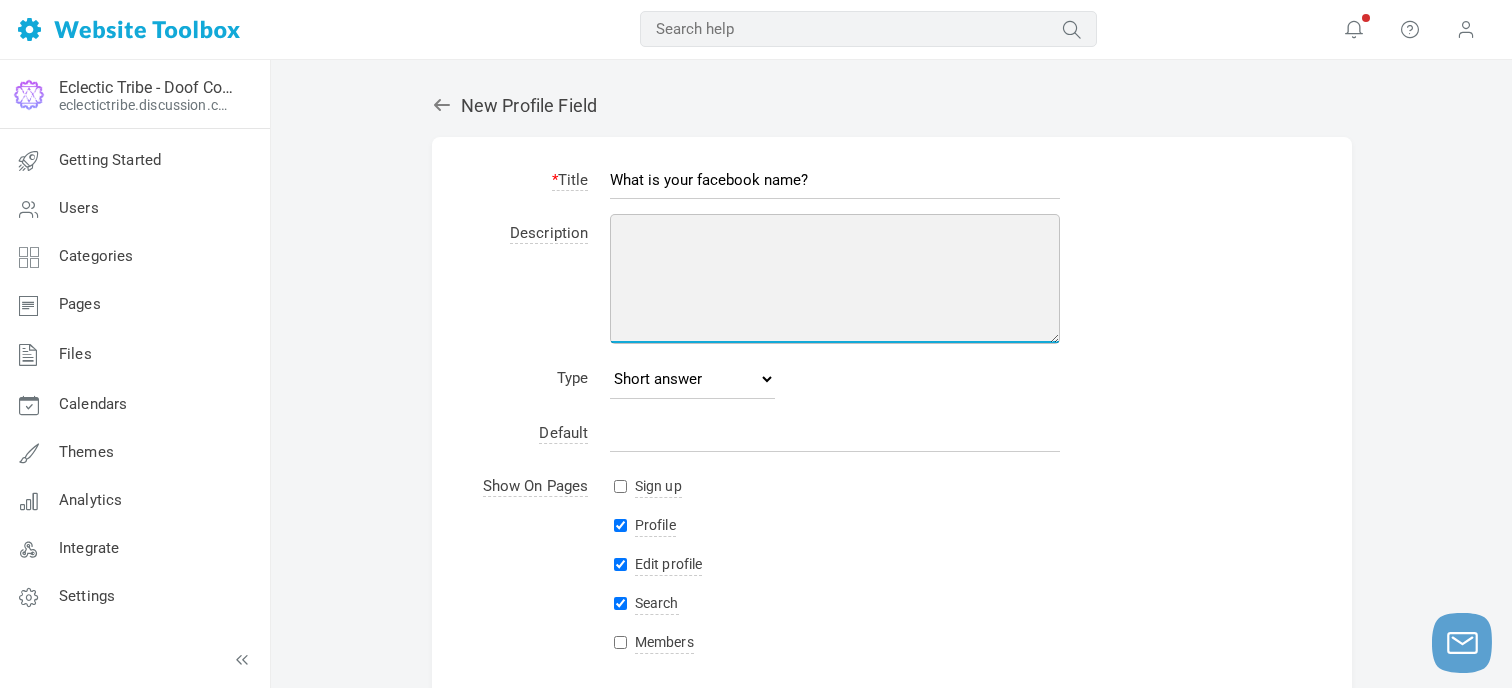 click at bounding box center [835, 279] 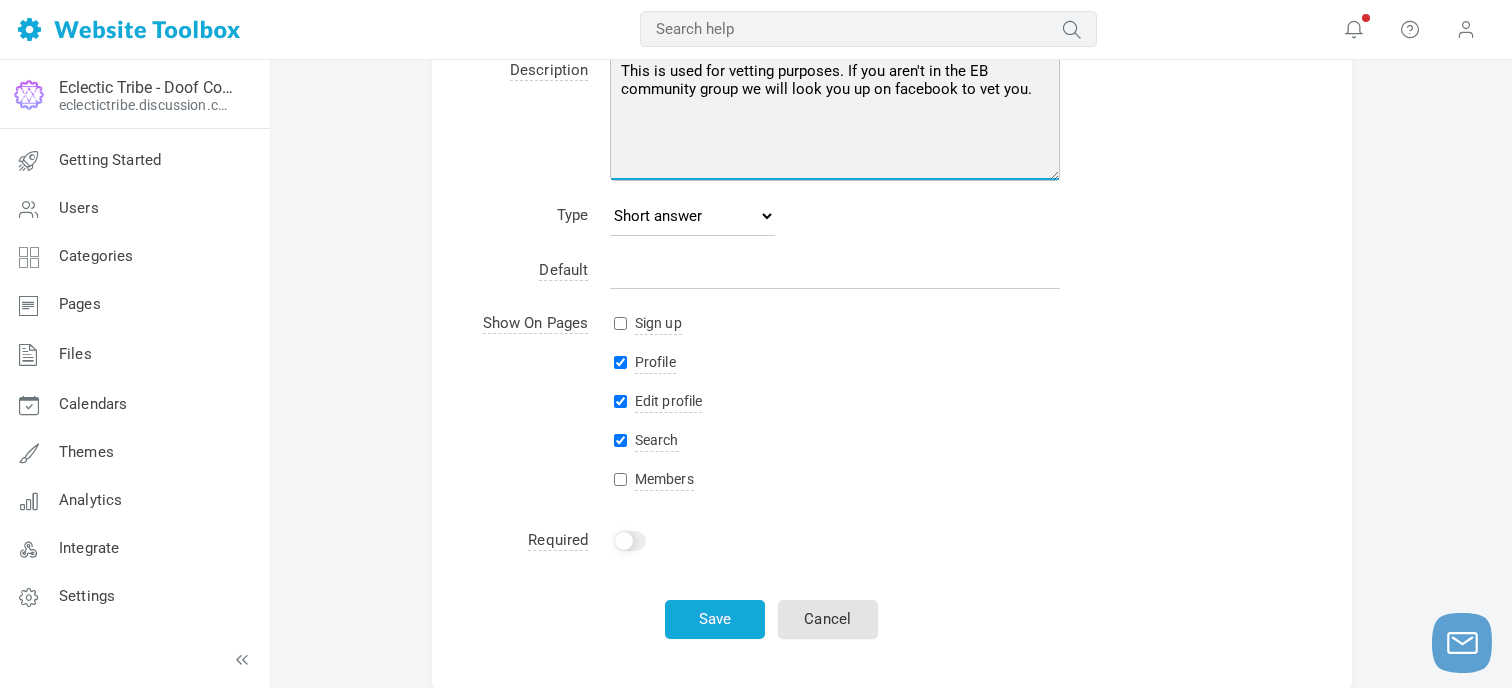 scroll, scrollTop: 164, scrollLeft: 0, axis: vertical 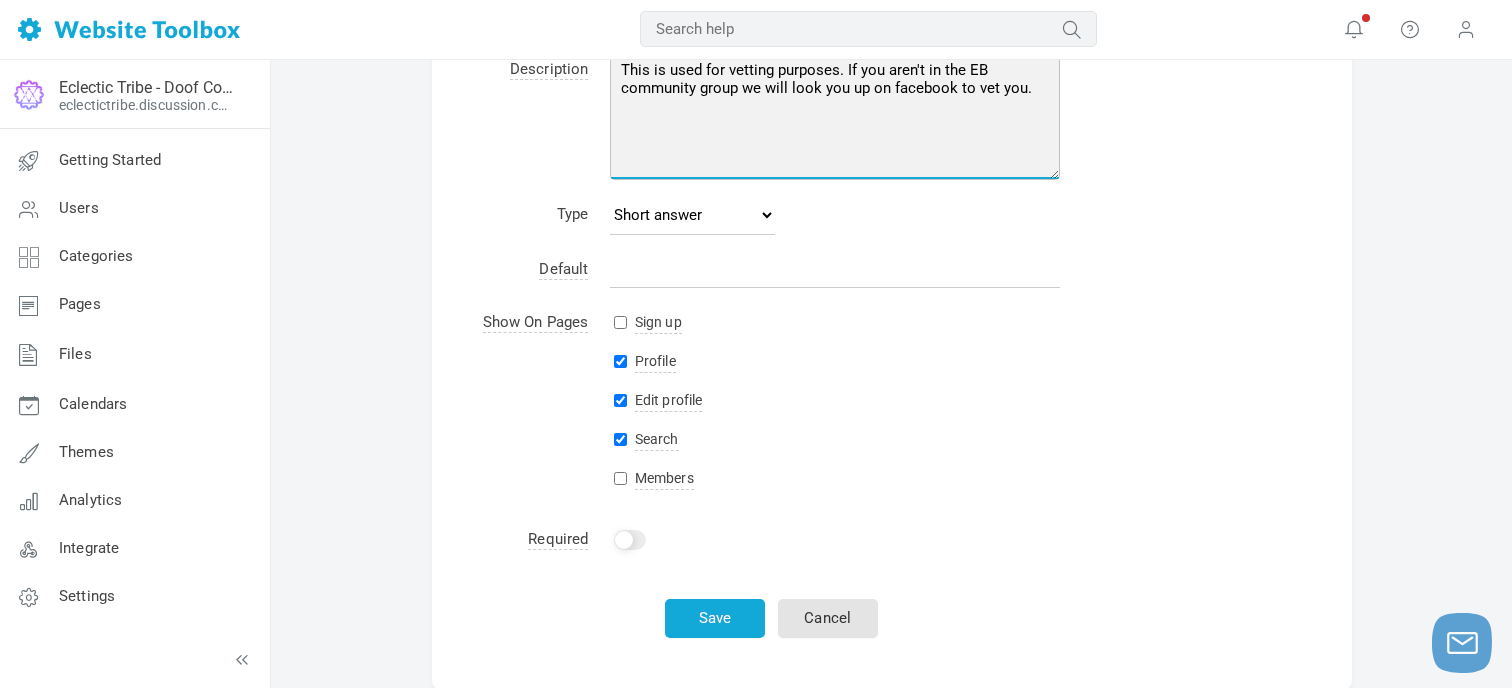 type on "This is used for vetting purposes. If you aren't in the EB community group we will look you up on facebook to vet you." 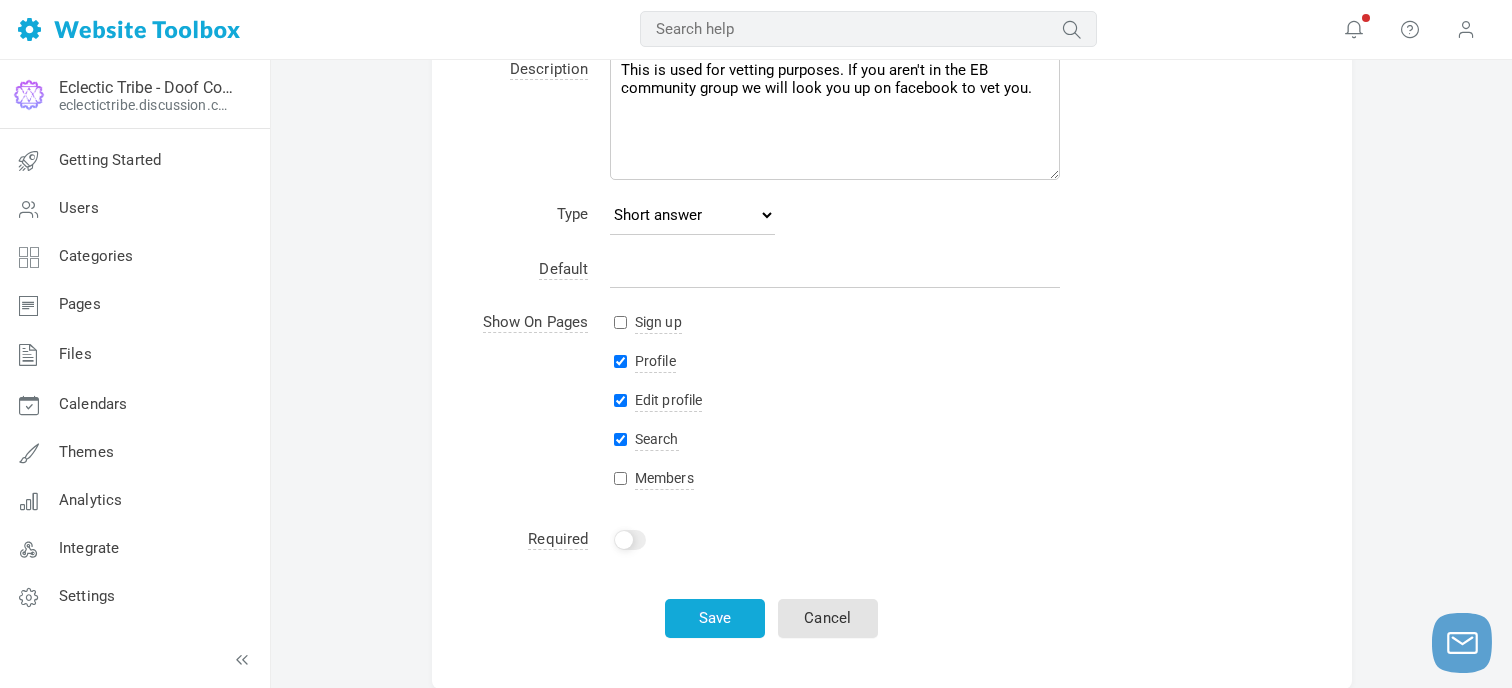 click on "Profile" at bounding box center (620, 361) 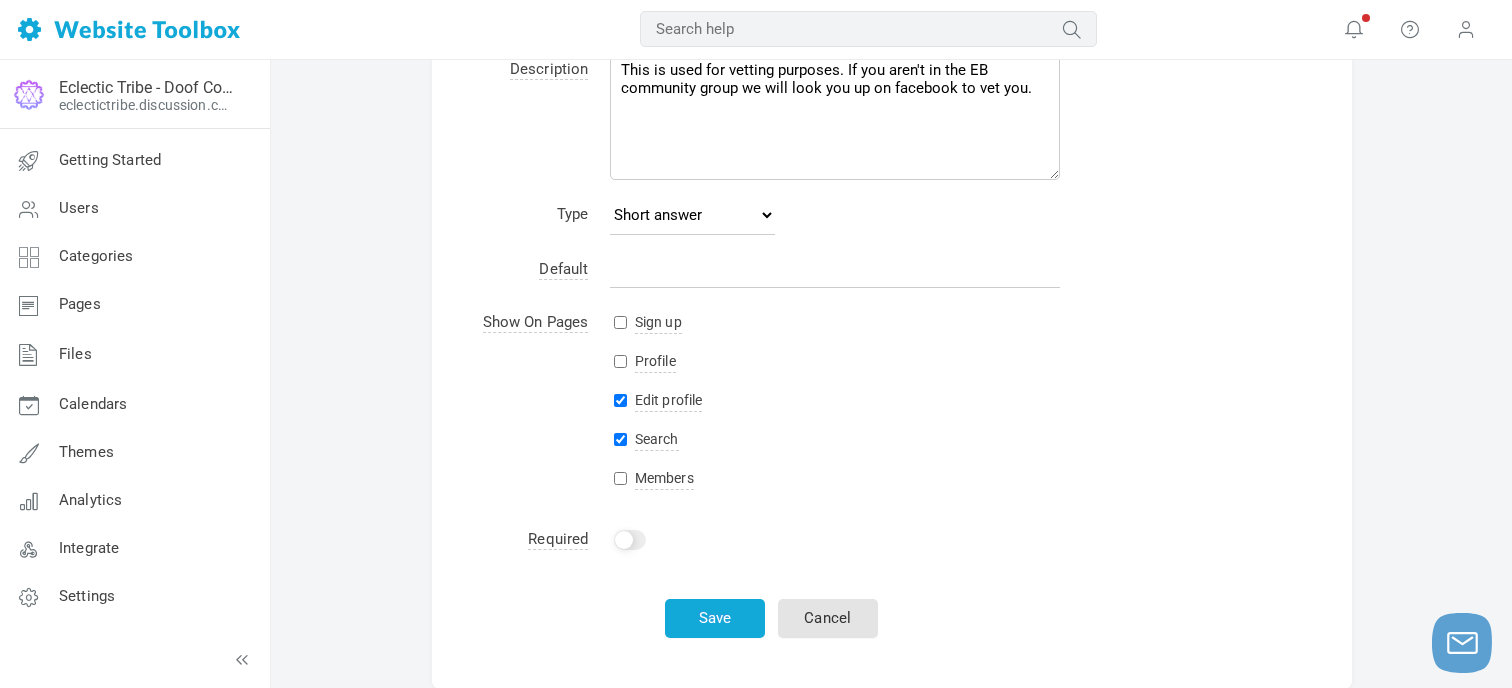 click on "Edit profile" at bounding box center [620, 400] 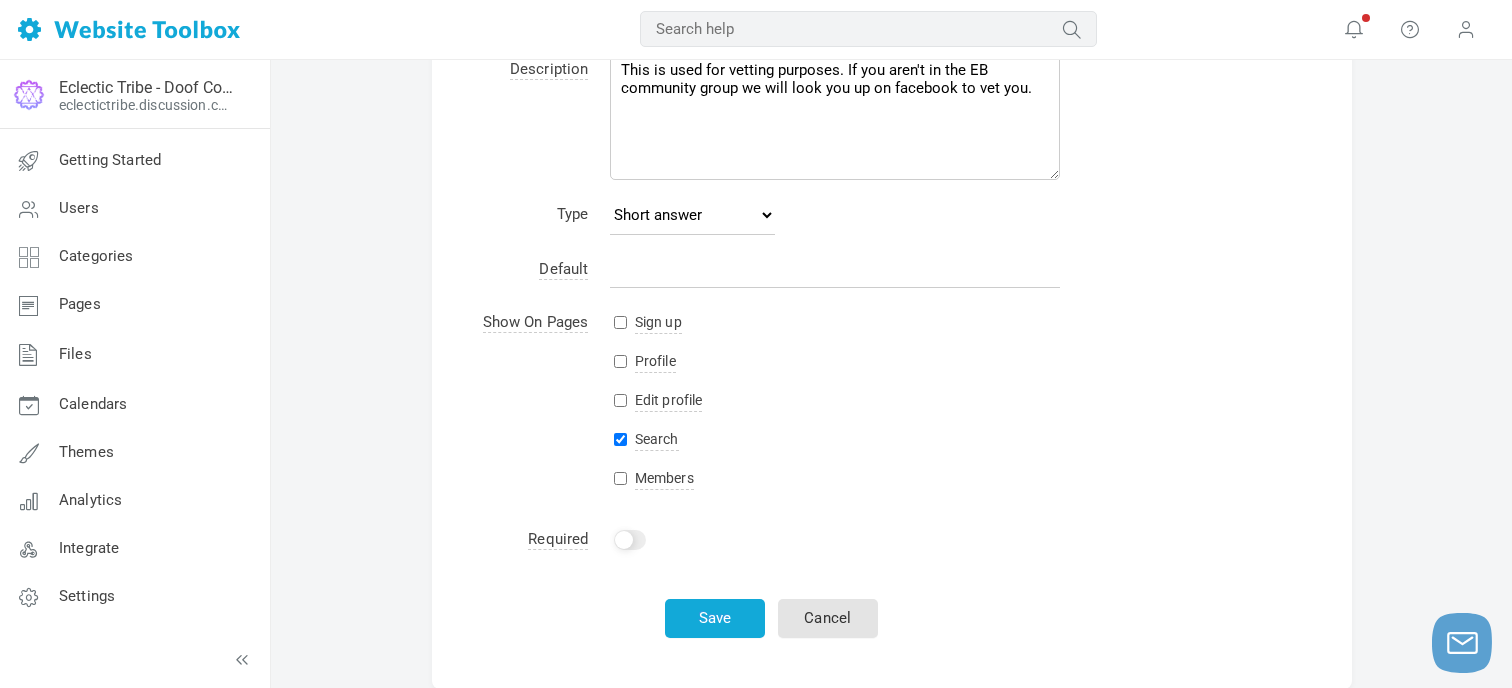 click on "Search" at bounding box center [620, 439] 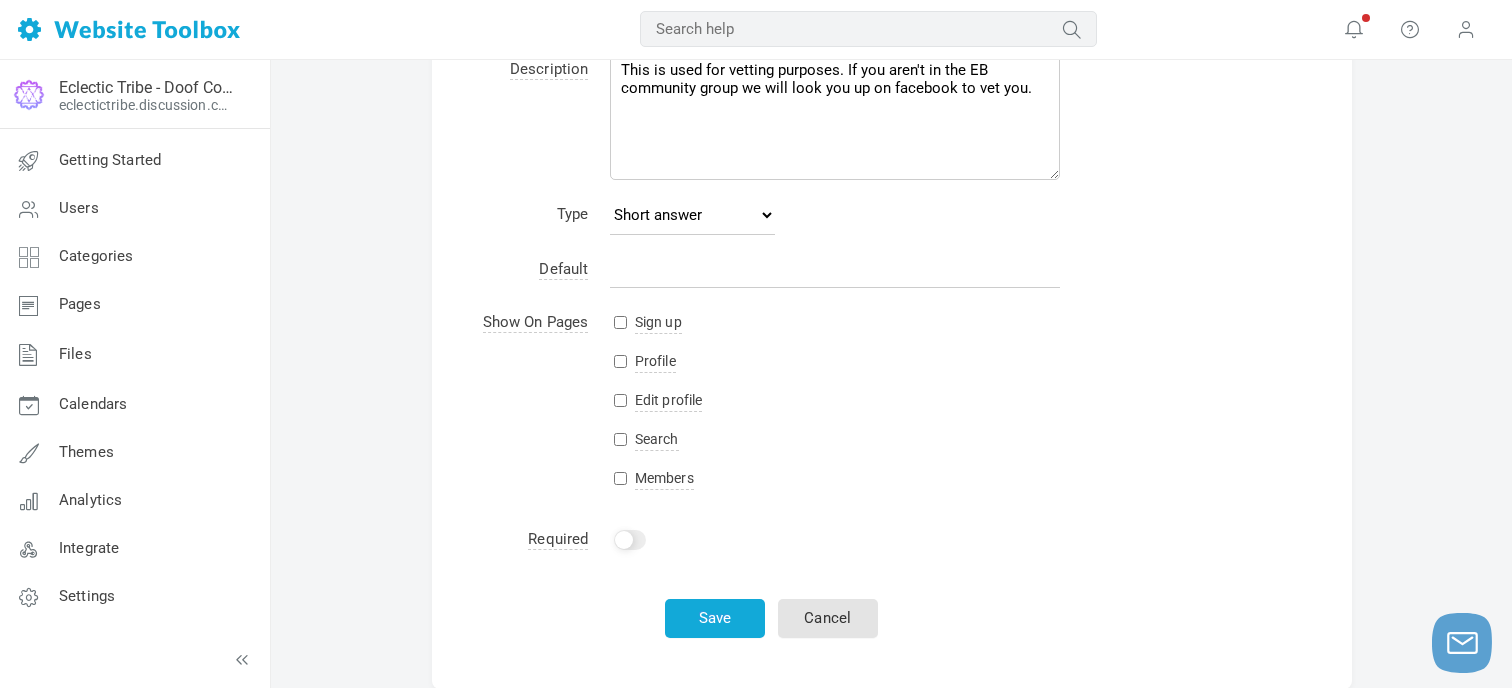 click on "Sign up" at bounding box center [620, 322] 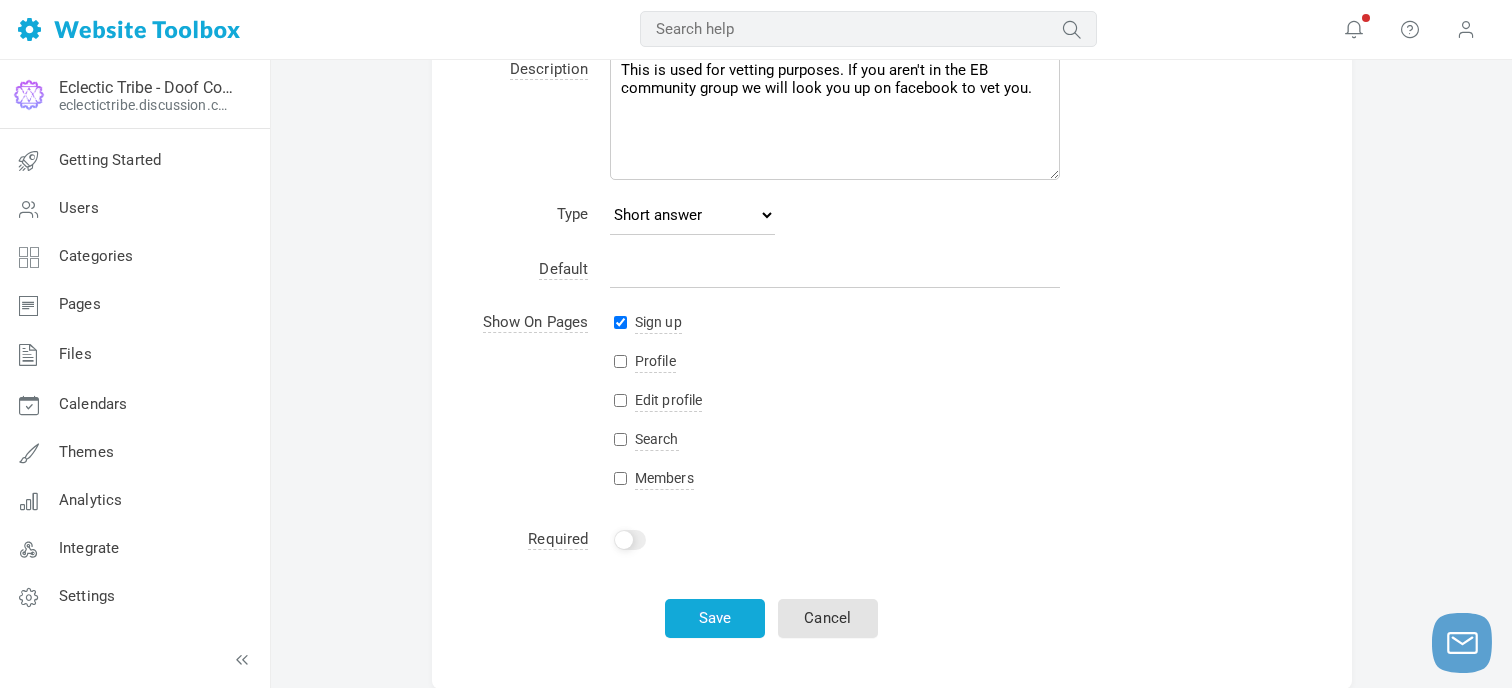 click at bounding box center [630, 540] 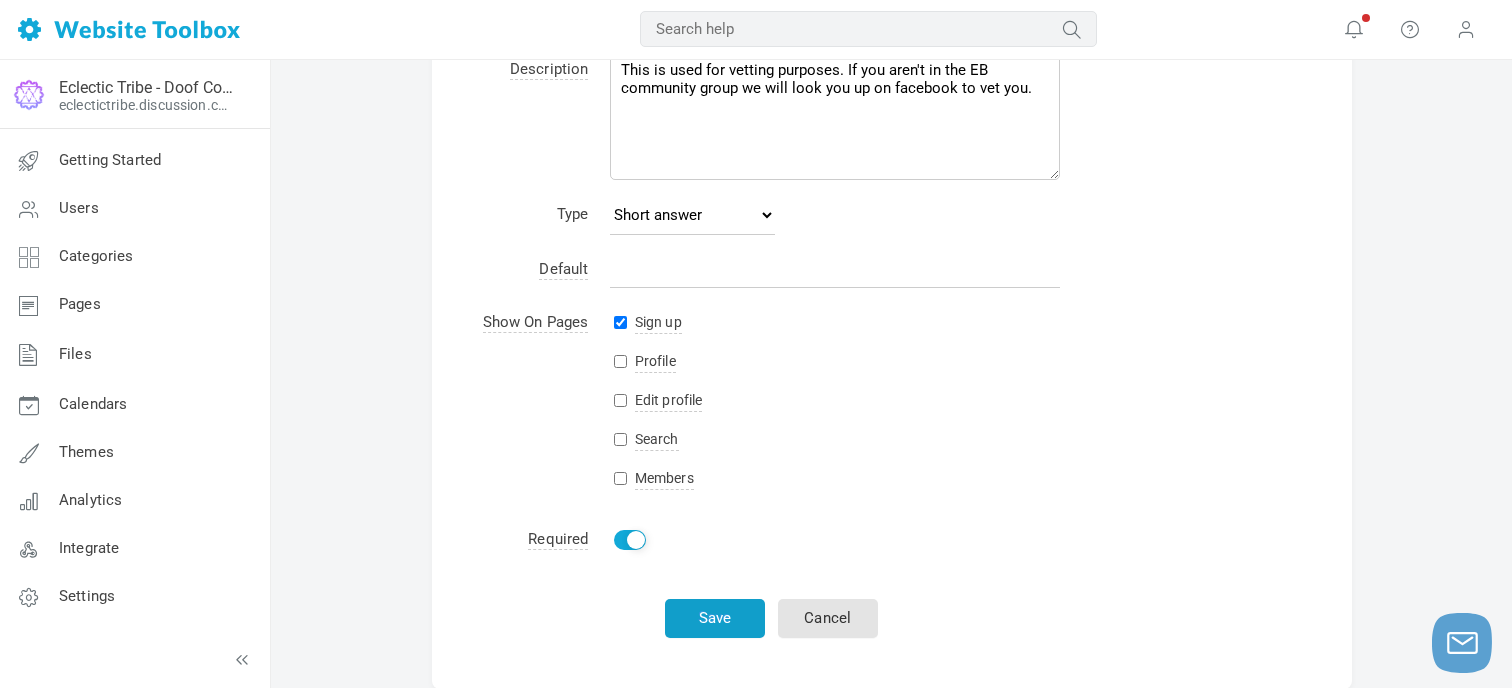 click on "Save" at bounding box center [715, 618] 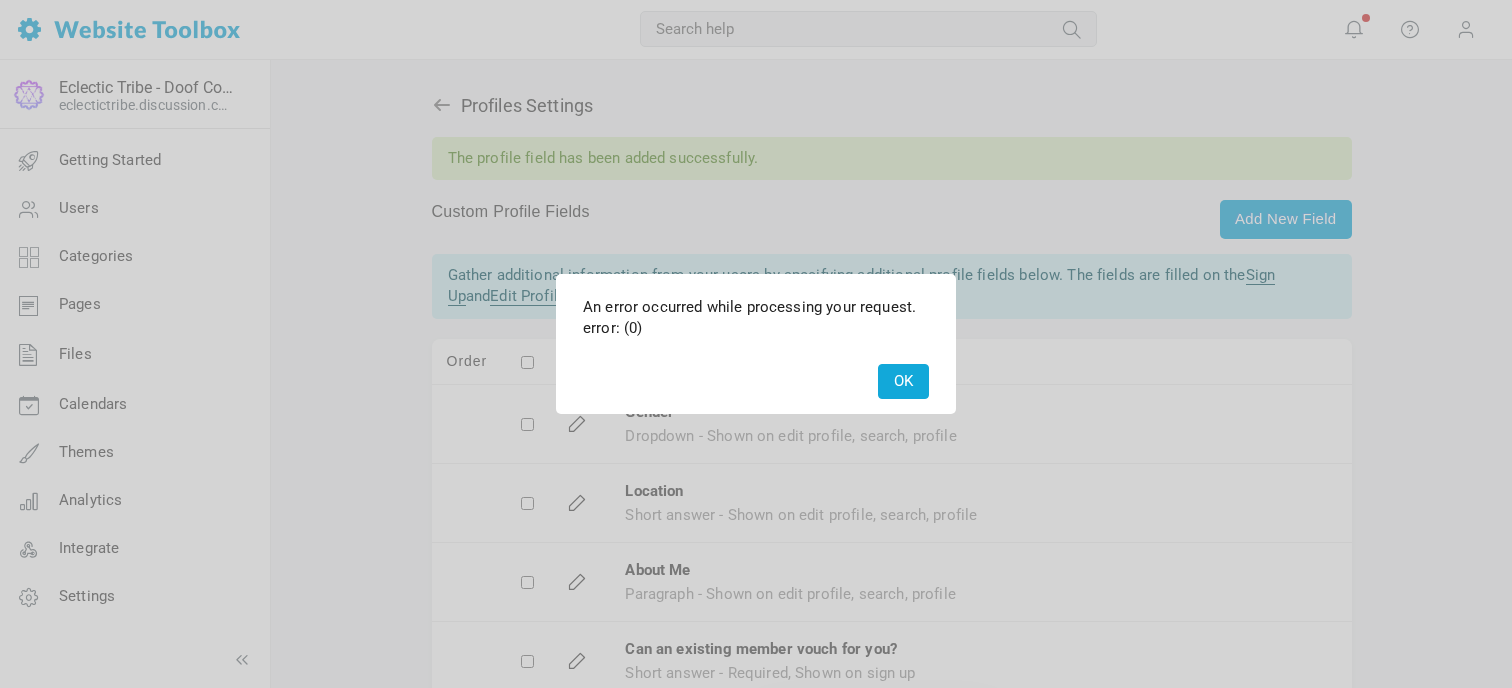scroll, scrollTop: 0, scrollLeft: 0, axis: both 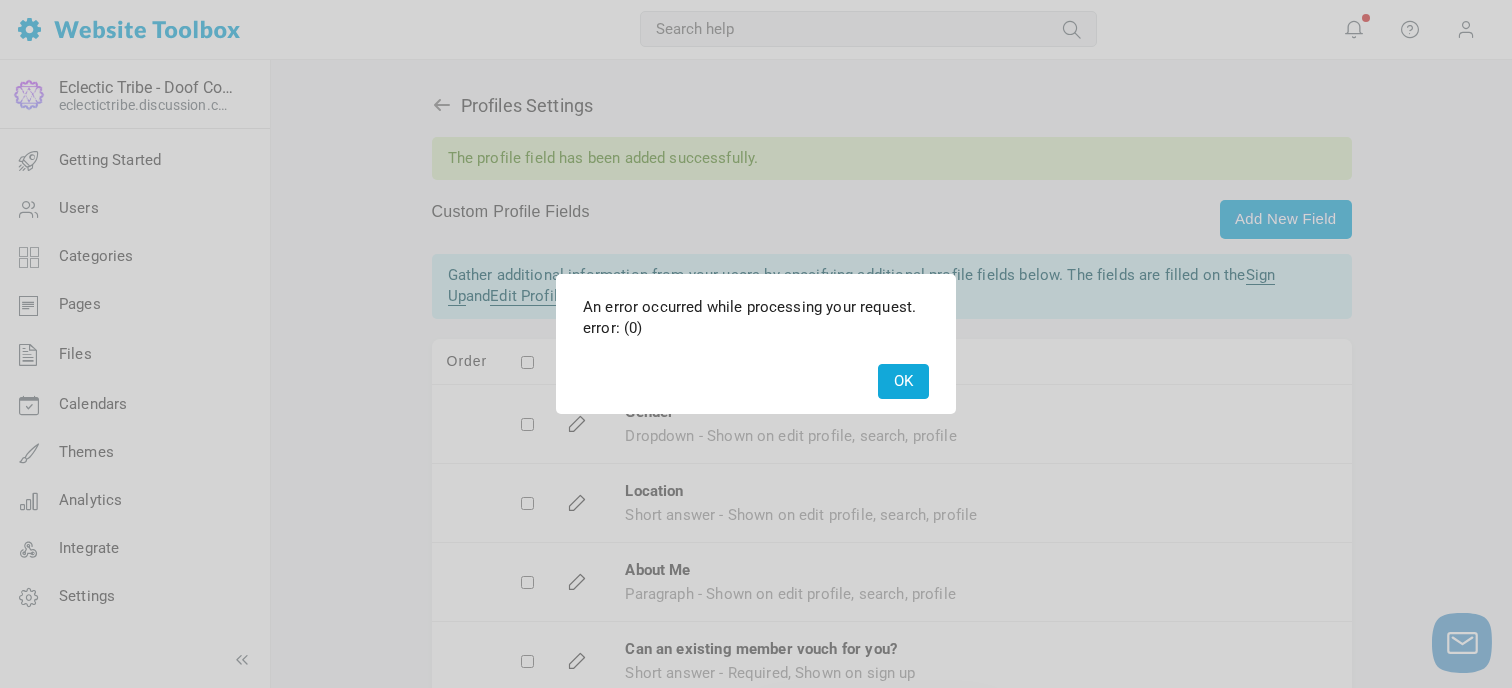 click on "OK" at bounding box center [903, 381] 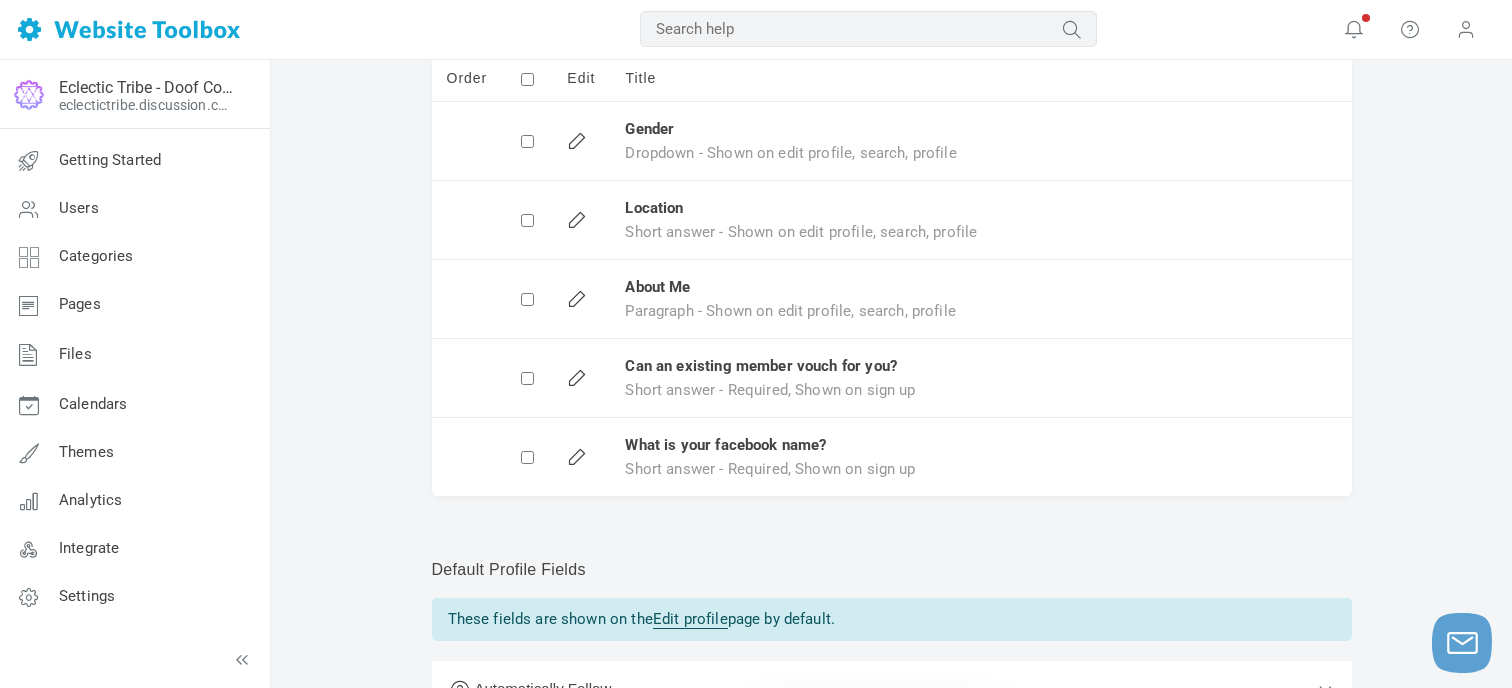 scroll, scrollTop: 284, scrollLeft: 0, axis: vertical 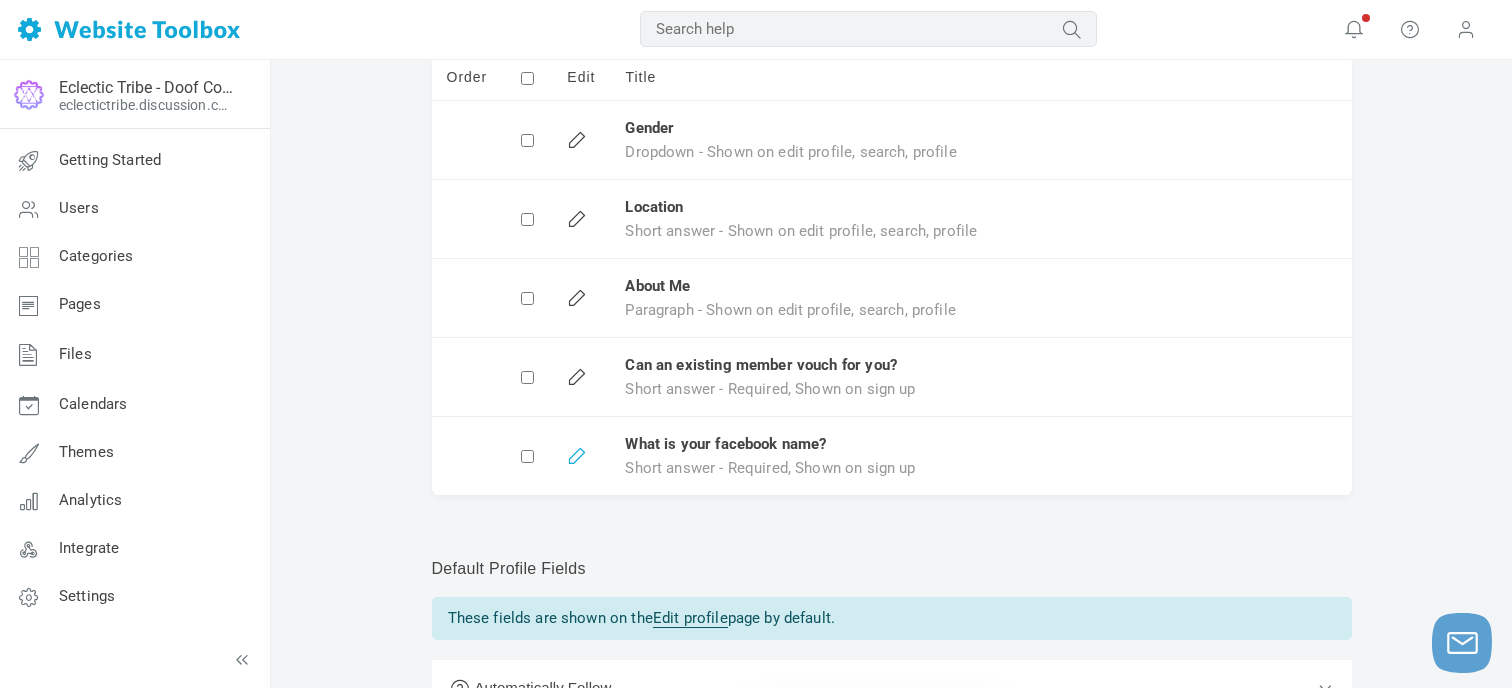 click at bounding box center [574, 452] 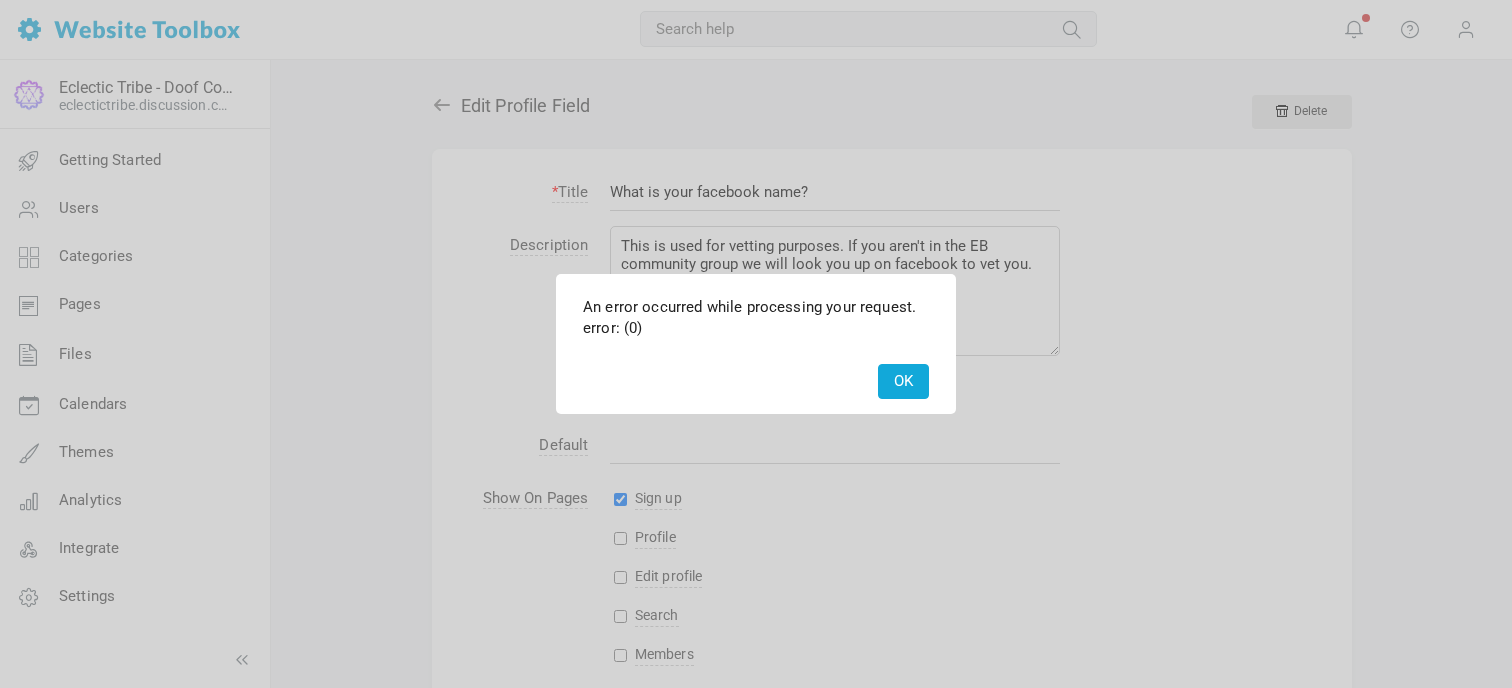 scroll, scrollTop: 0, scrollLeft: 0, axis: both 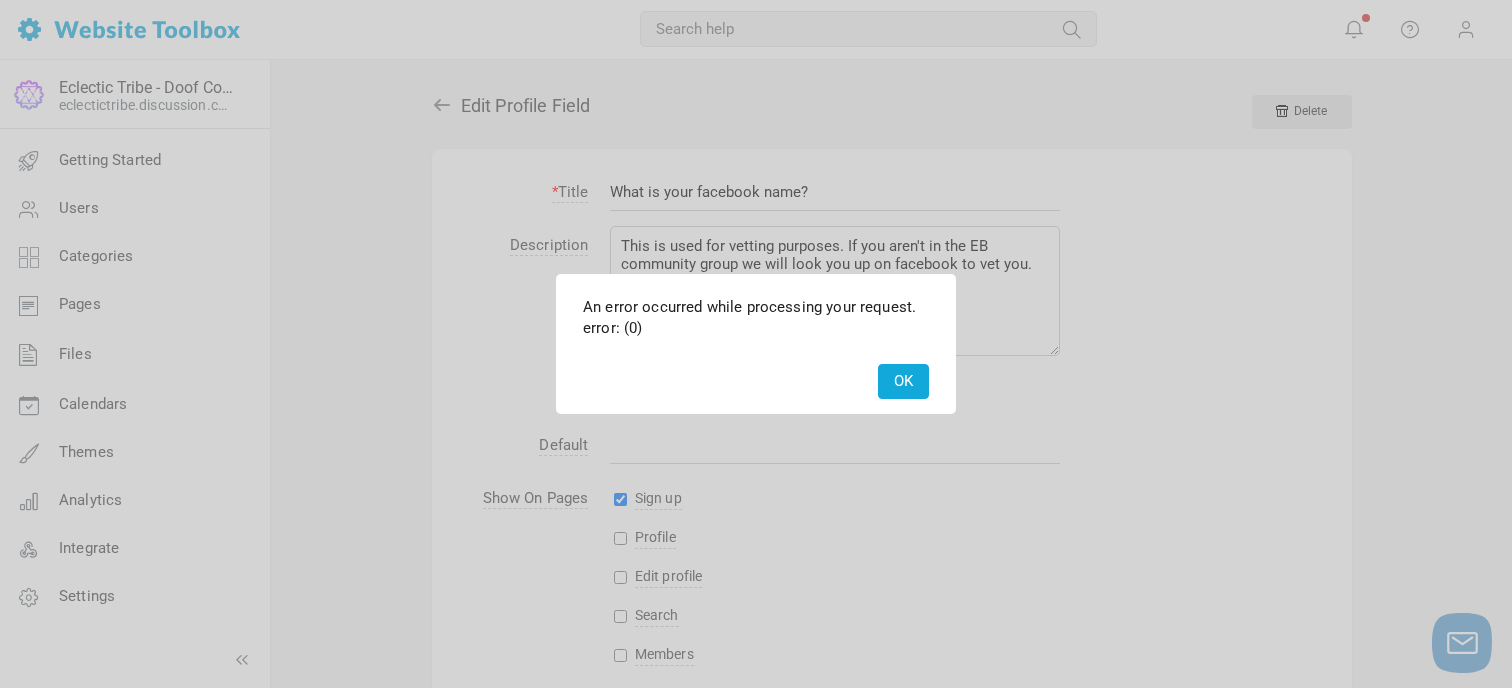 click on "OK" at bounding box center (903, 381) 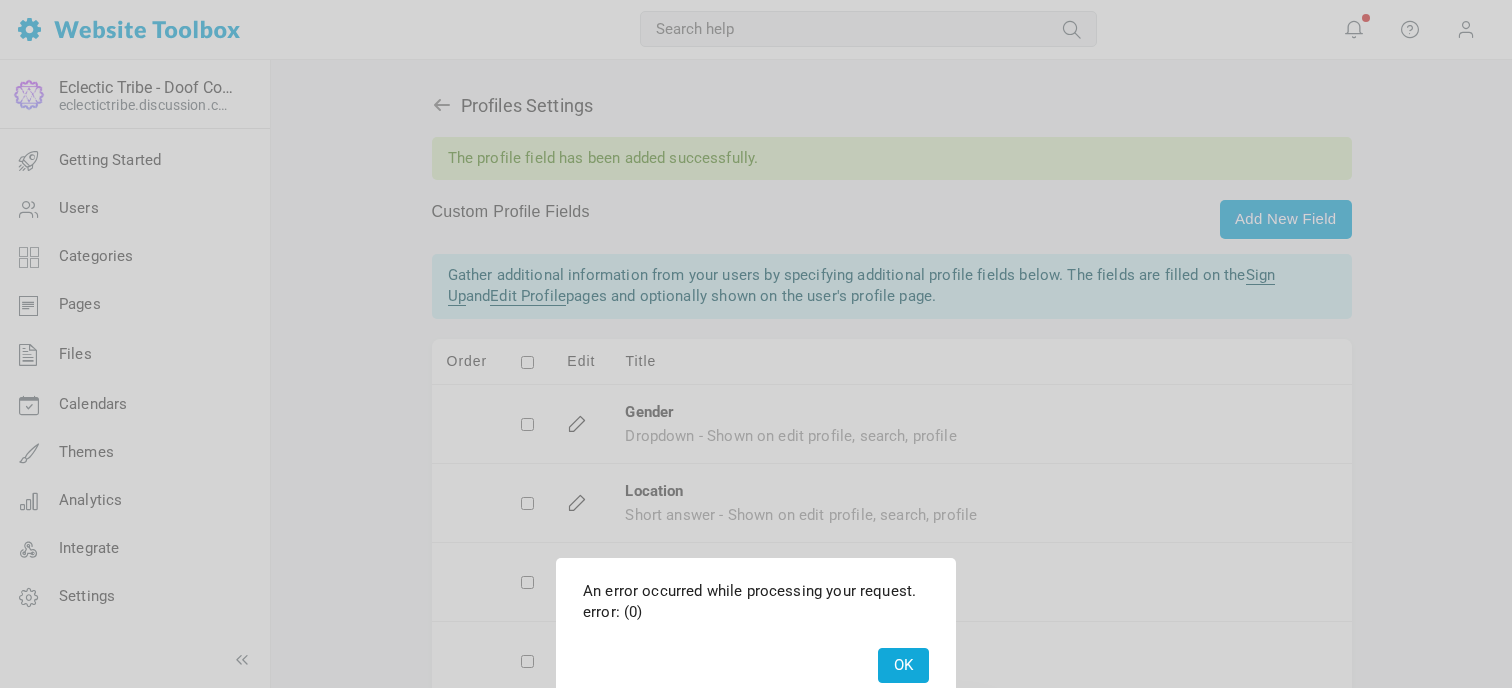 scroll, scrollTop: 284, scrollLeft: 0, axis: vertical 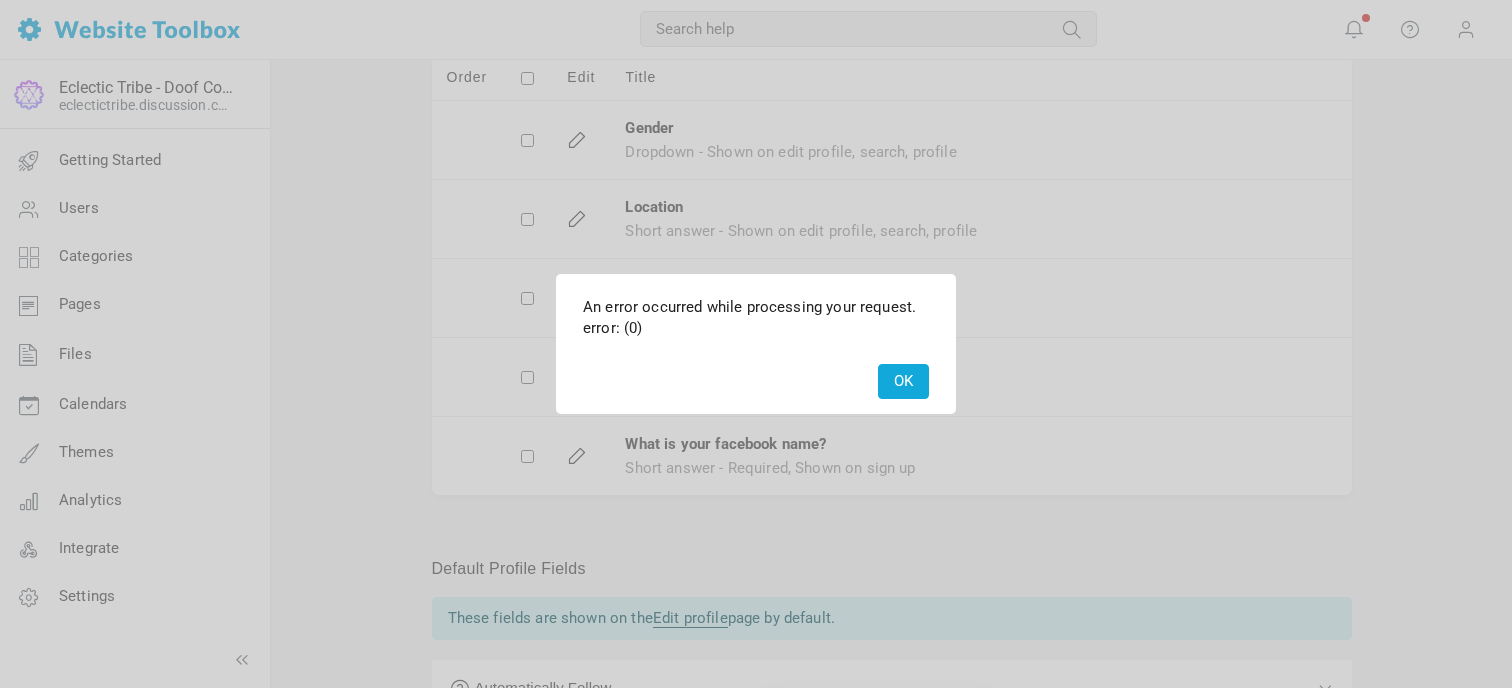 click on "OK" at bounding box center [903, 381] 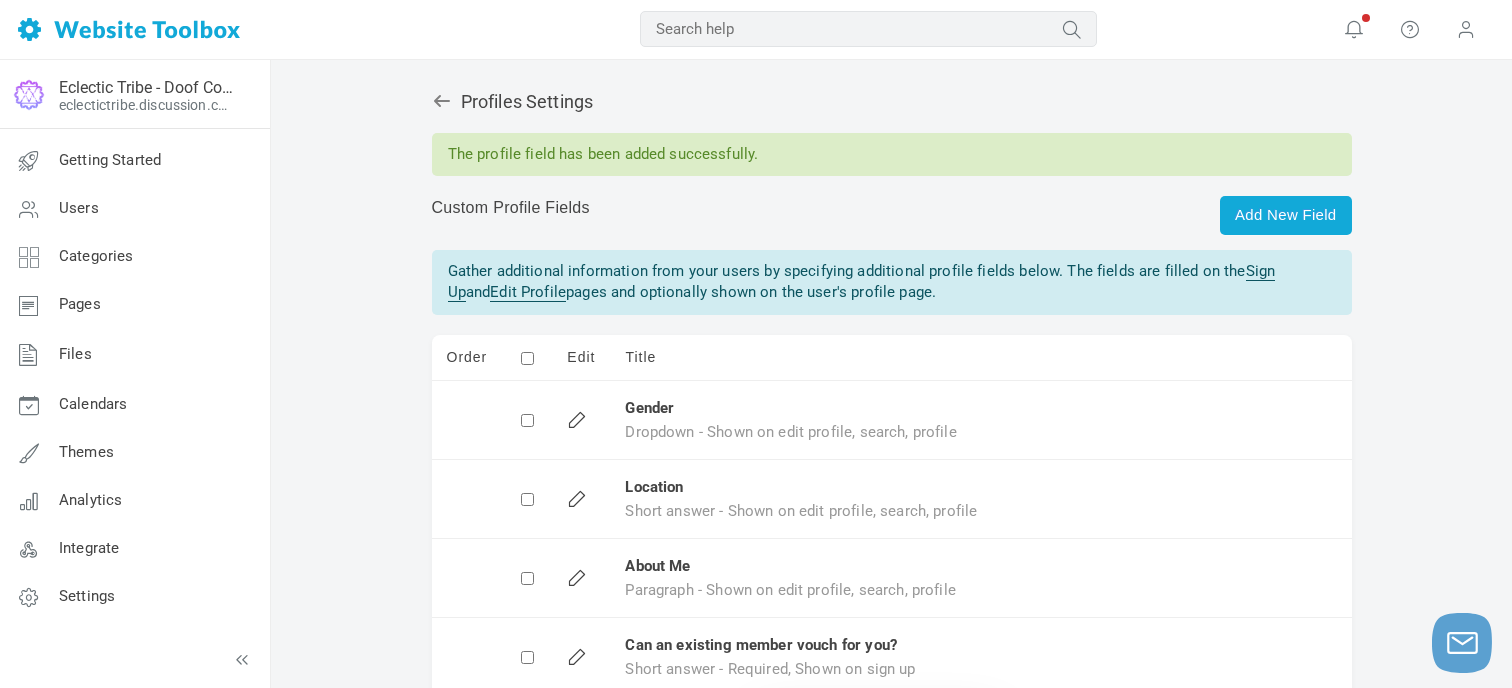 scroll, scrollTop: 0, scrollLeft: 0, axis: both 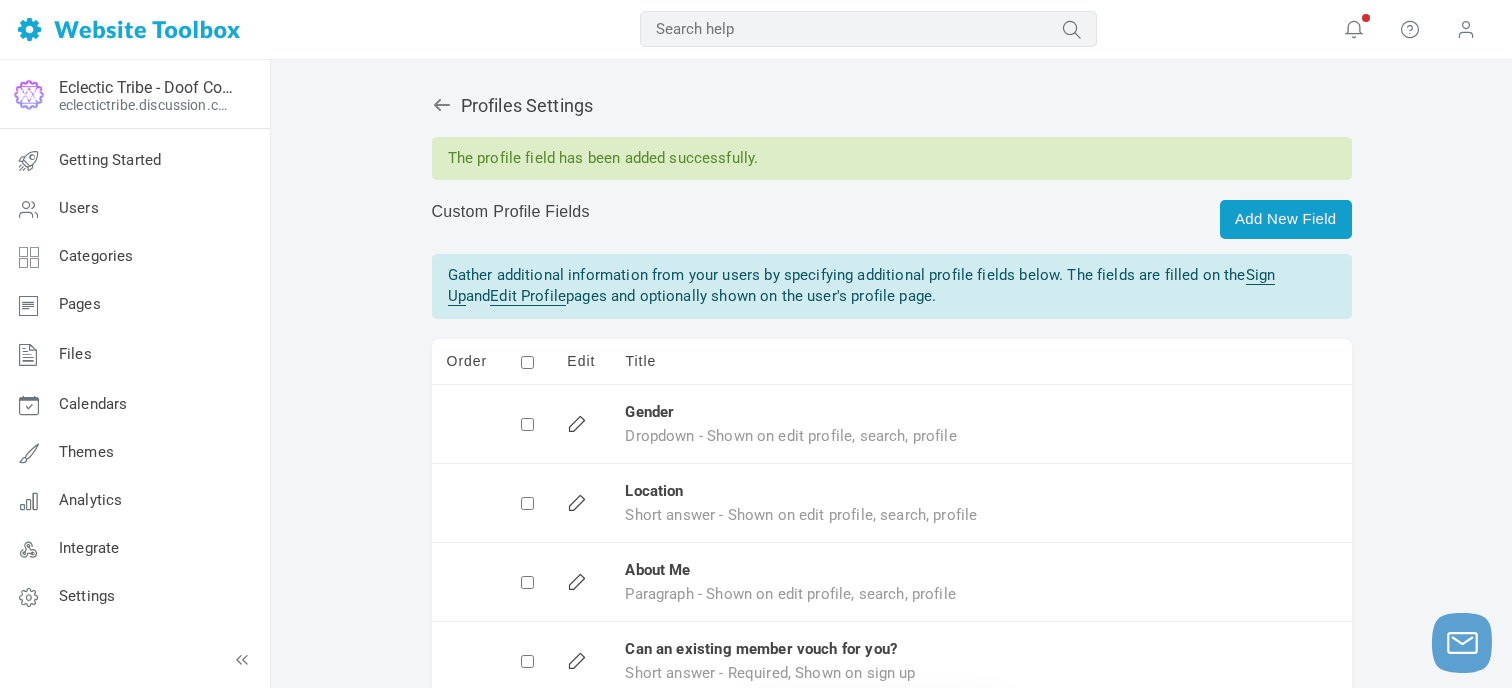 click on "Add New Field" at bounding box center [1285, 219] 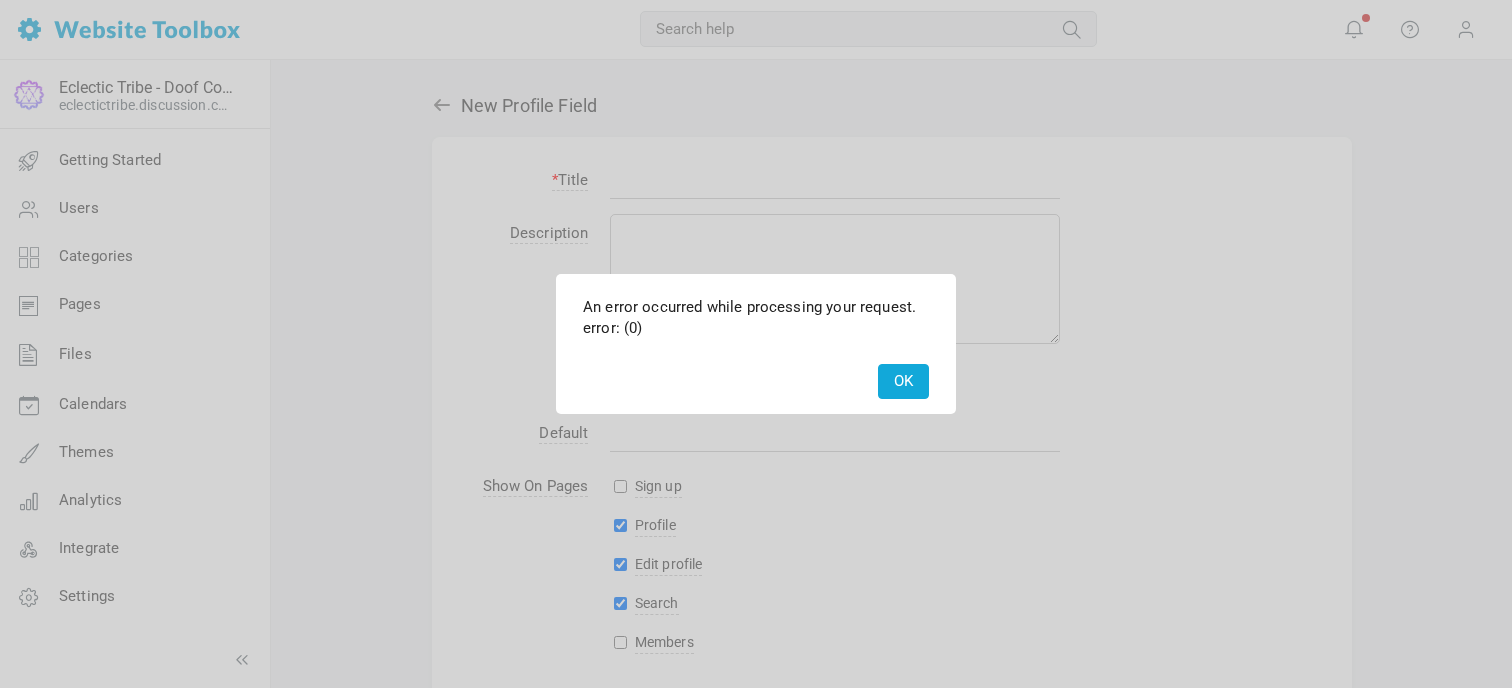 scroll, scrollTop: 0, scrollLeft: 0, axis: both 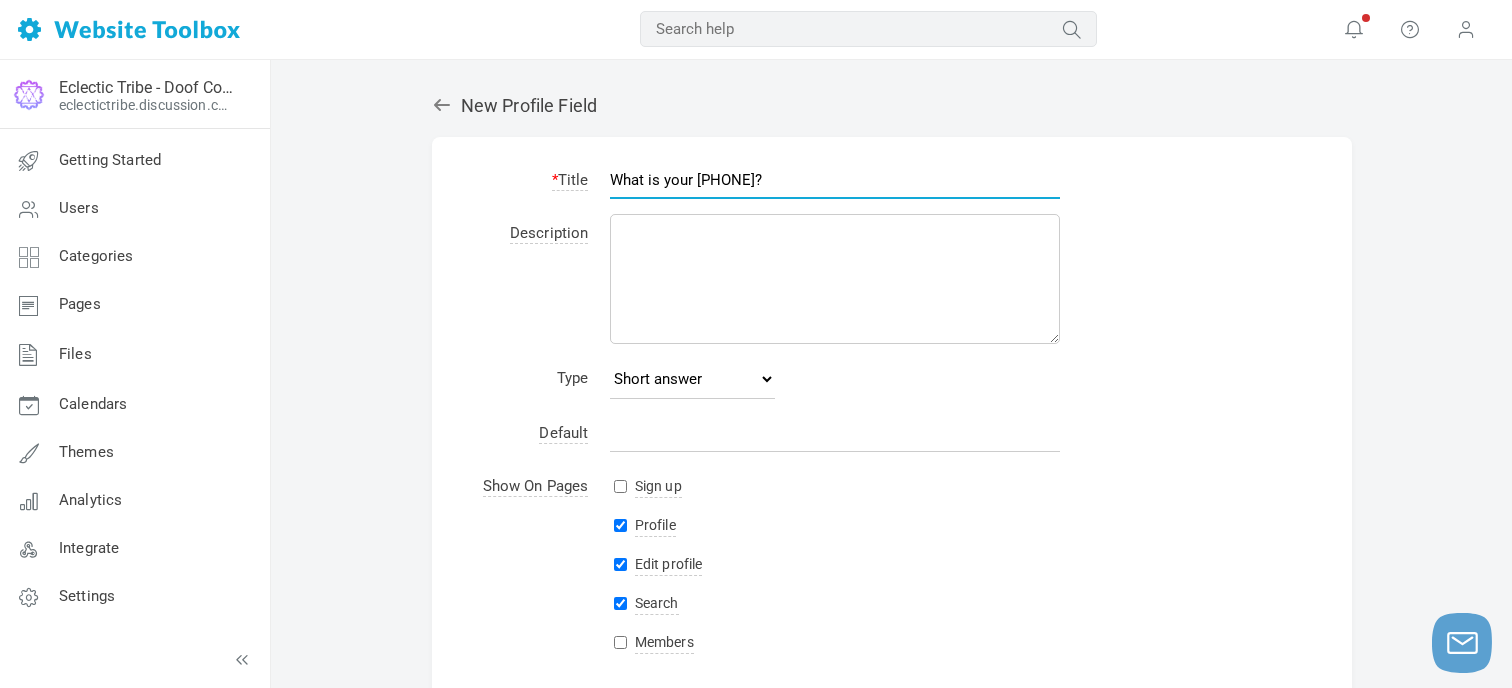 type on "What is your phone number?" 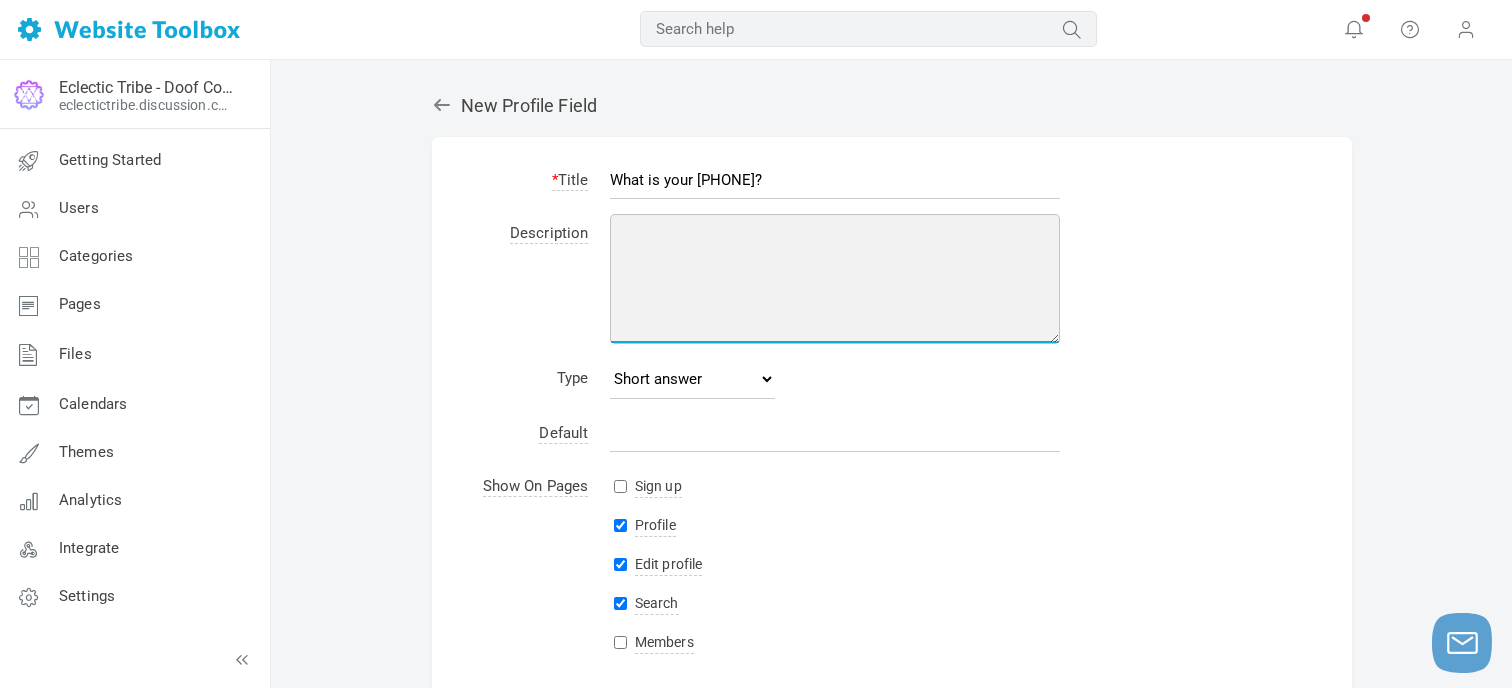 click at bounding box center [835, 279] 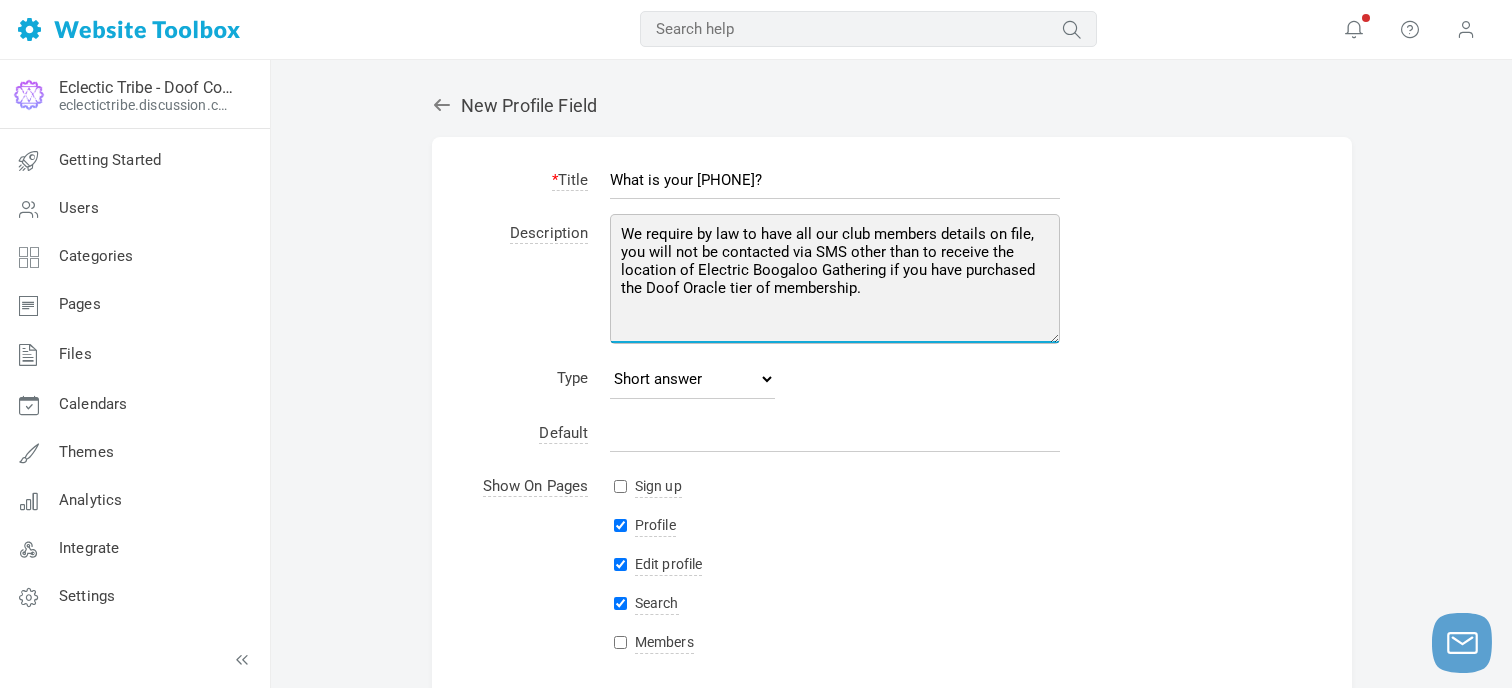 type on "We require by law to have all our club members details on file, you will not be contacted via SMS other than to receive the location of Electric Boogaloo Gathering if you have purchased the Doof Oracle tier of membership." 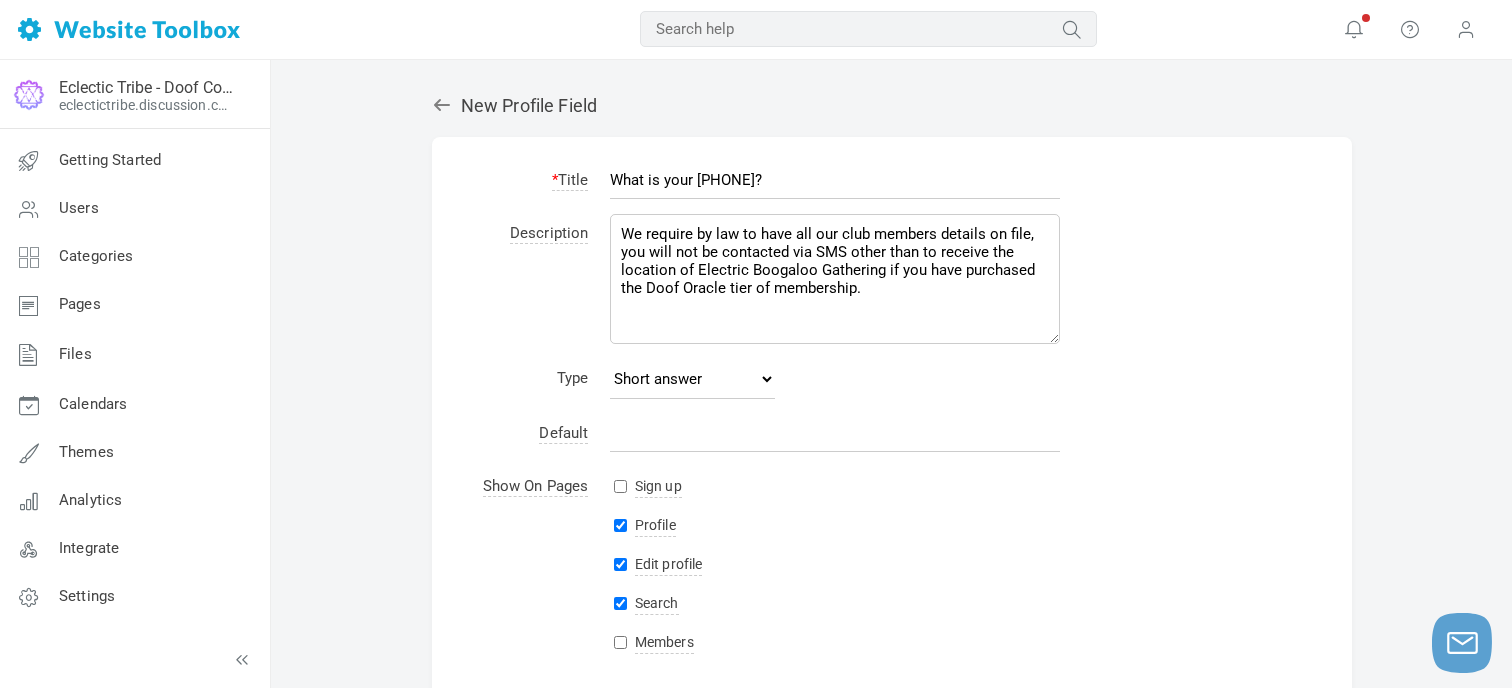 click on "Profile" at bounding box center (620, 525) 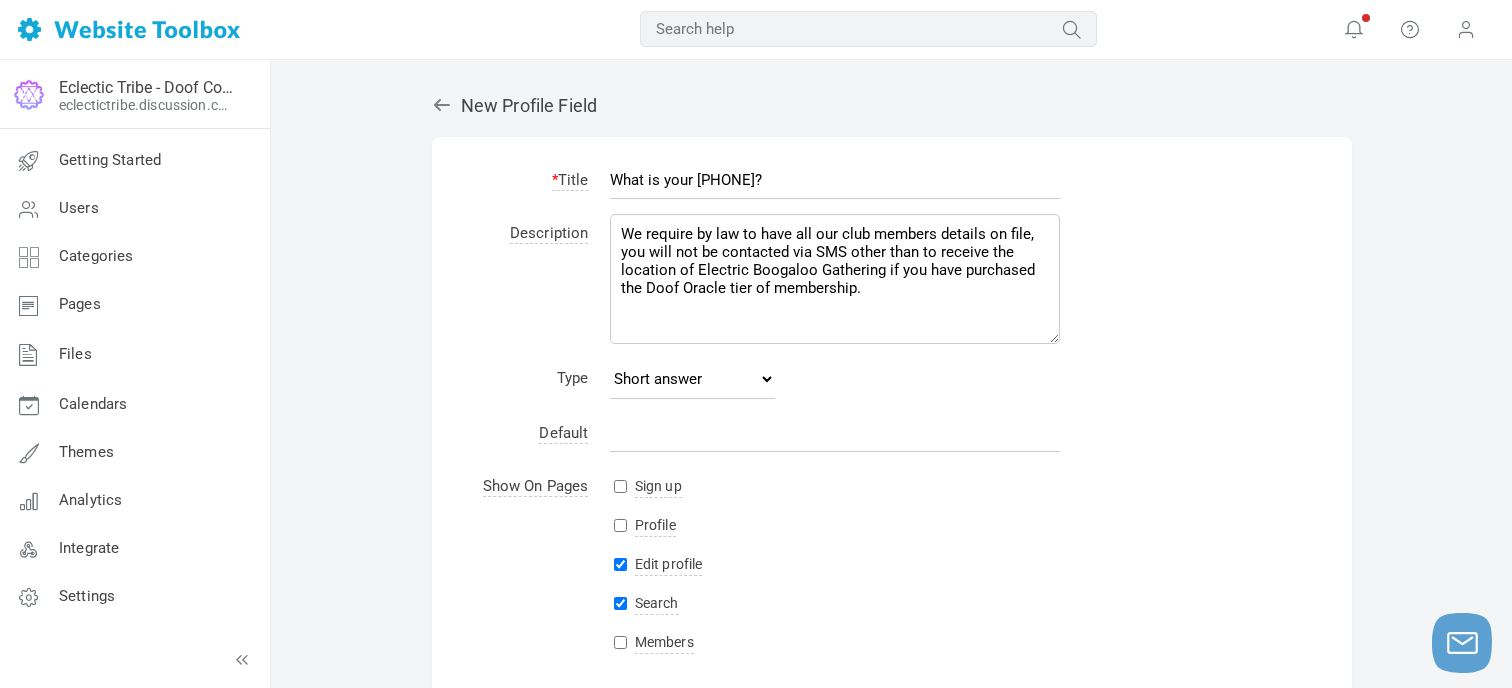 click on "Edit profile" at bounding box center (620, 564) 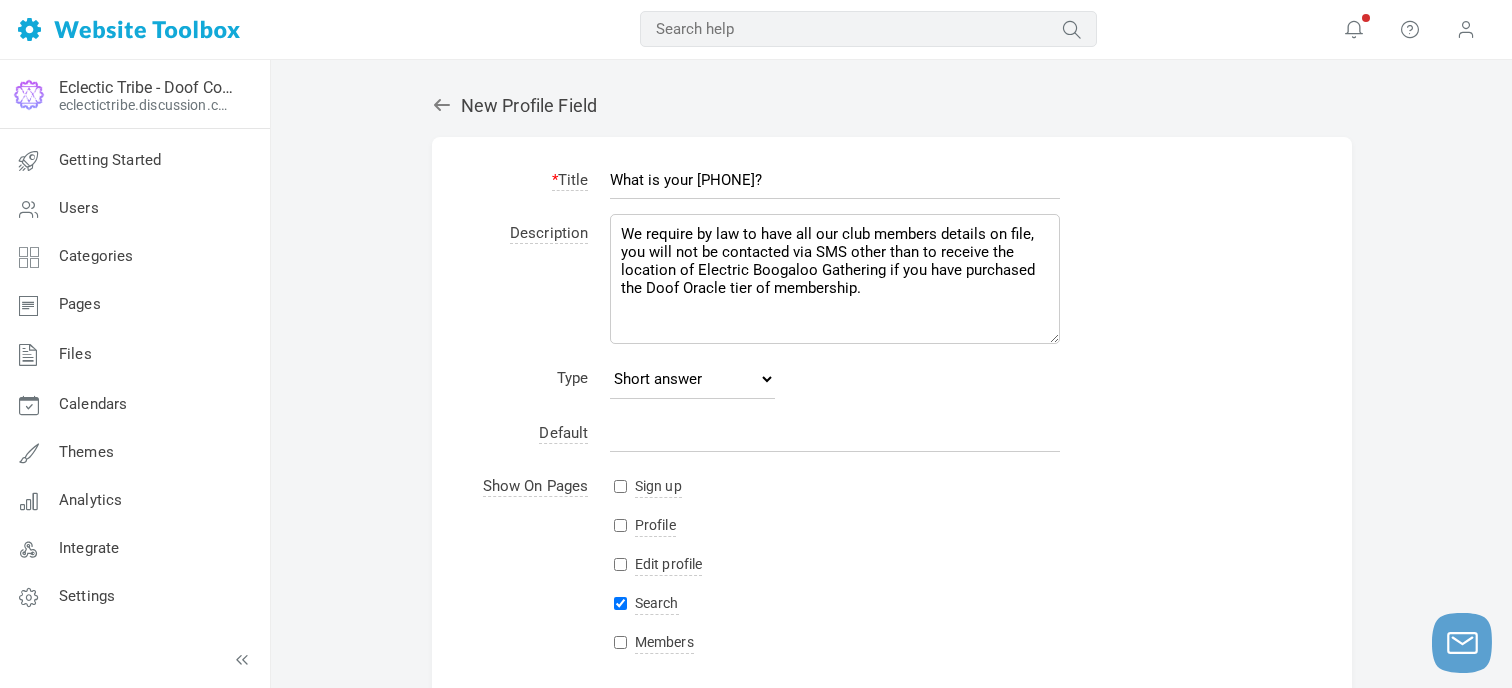 click on "Search" at bounding box center (620, 603) 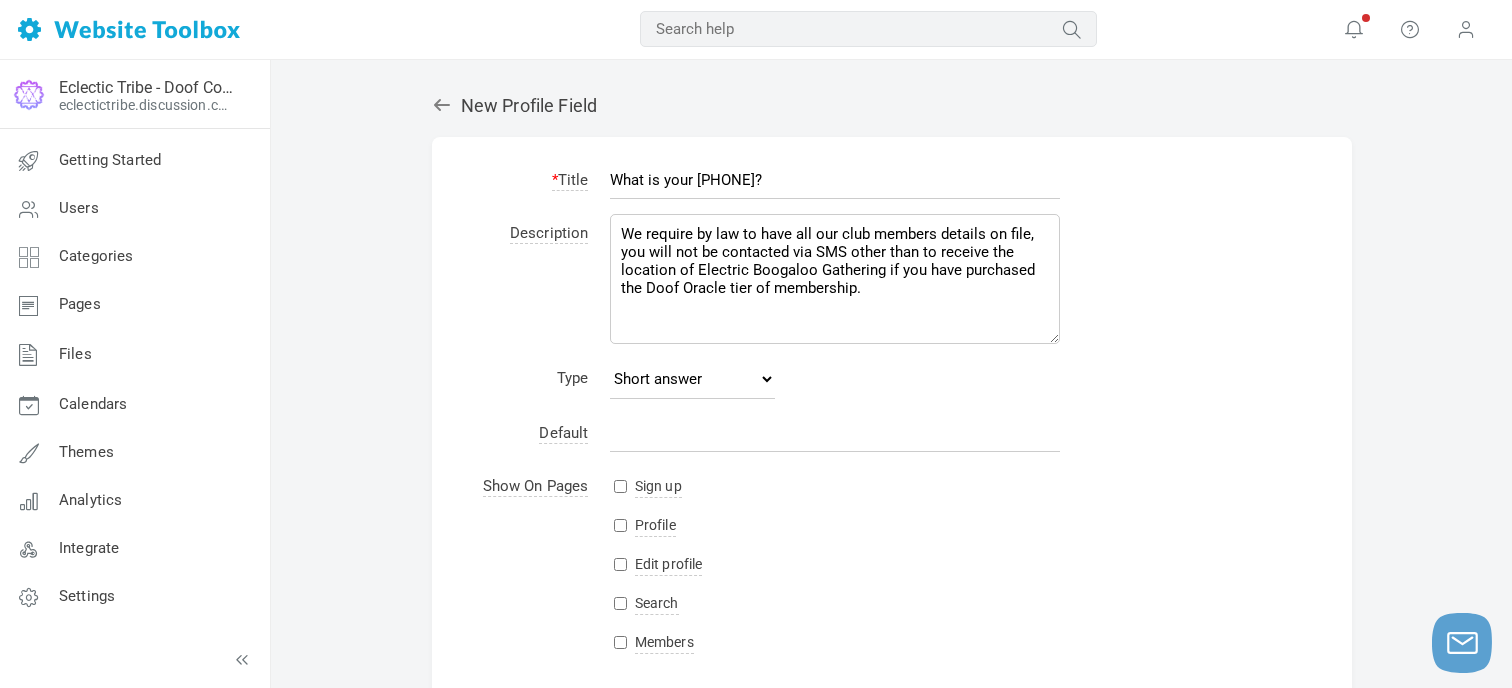 click on "Sign up" at bounding box center [620, 486] 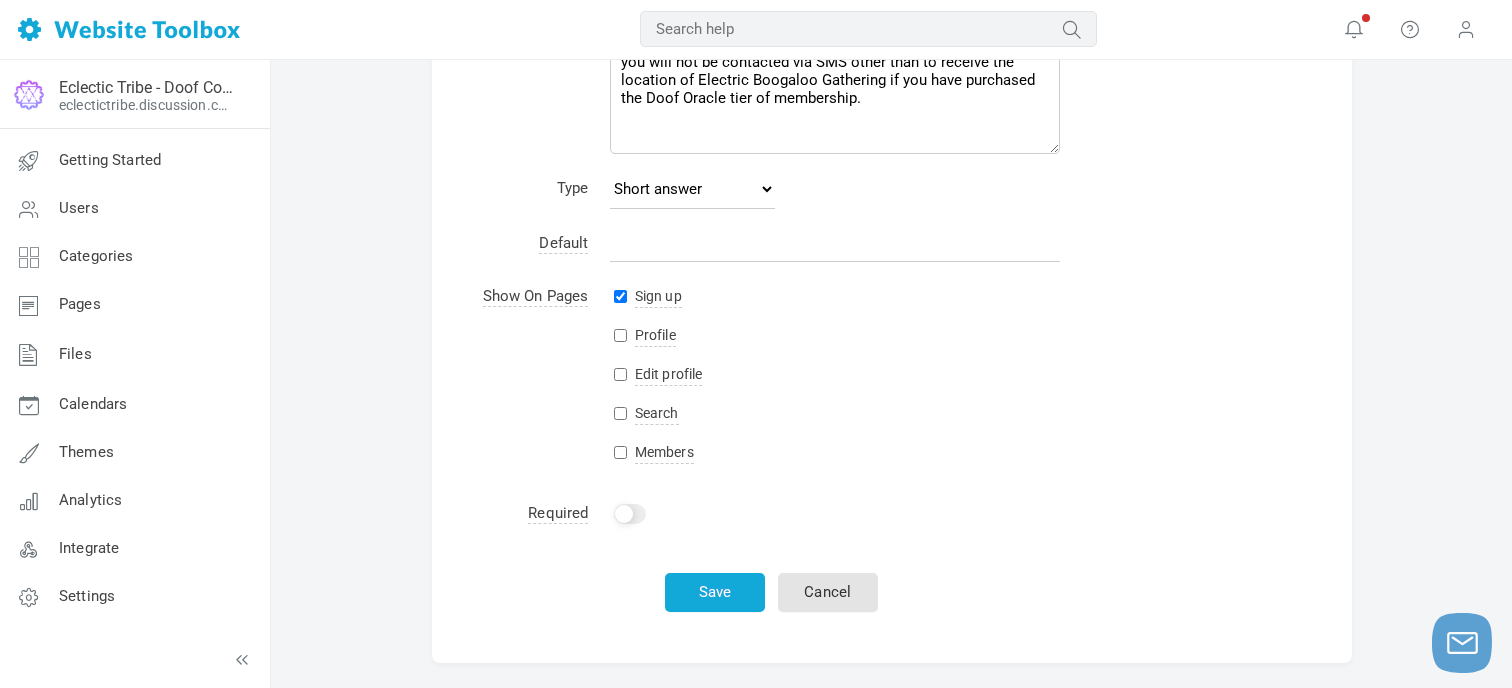 scroll, scrollTop: 202, scrollLeft: 0, axis: vertical 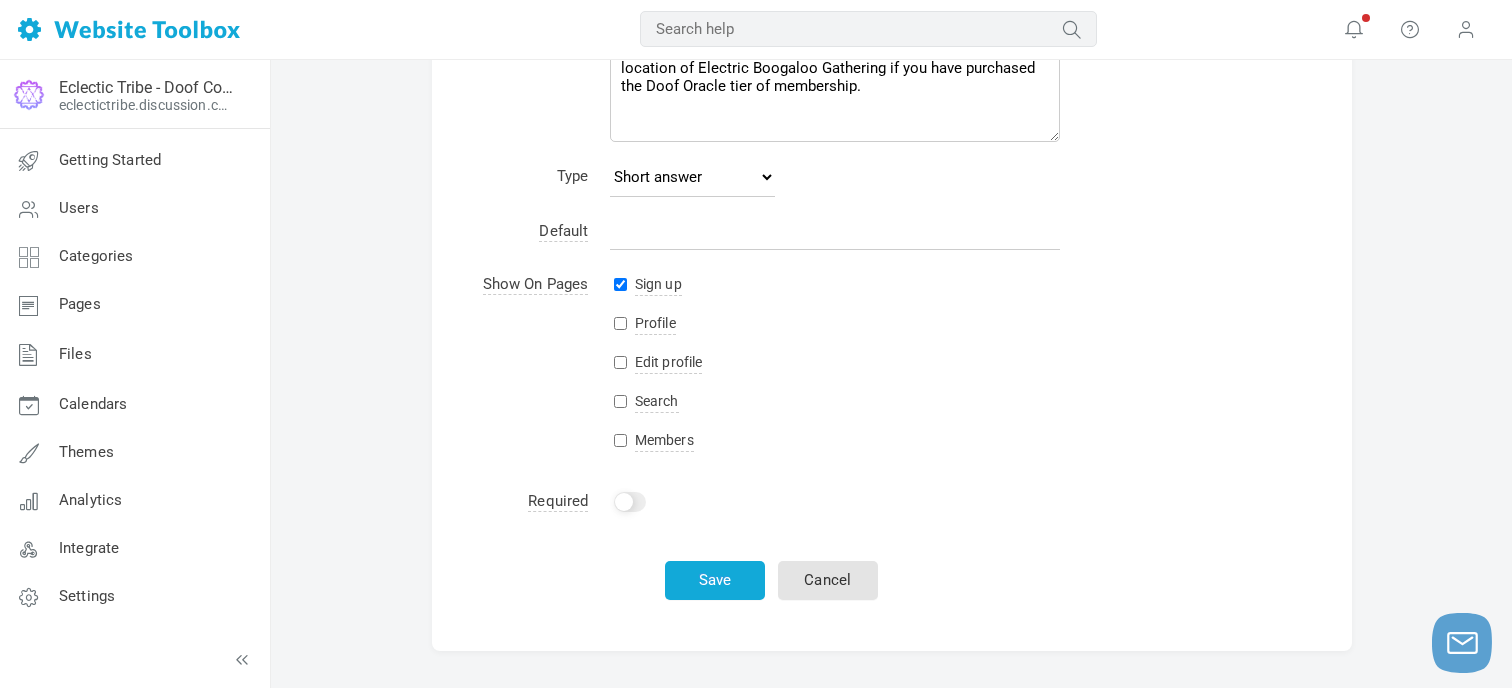 click at bounding box center (630, 502) 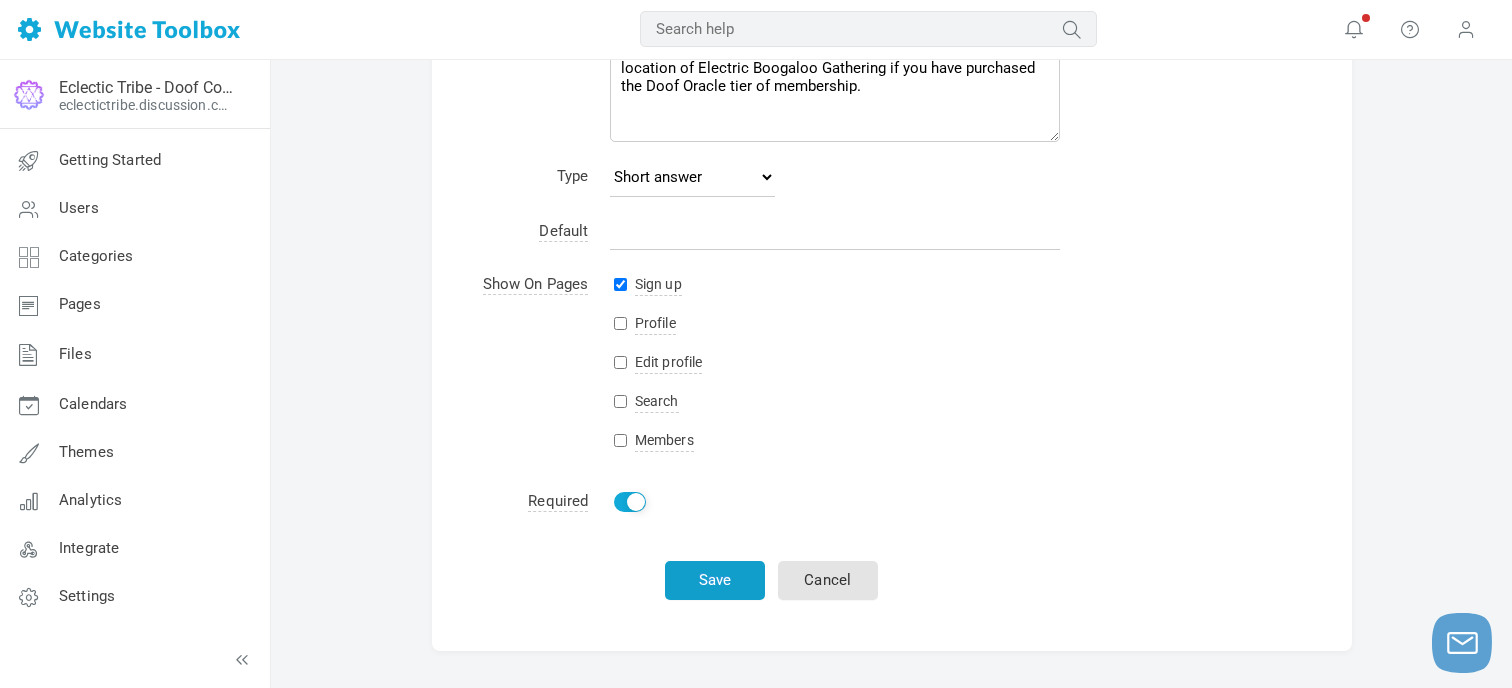 click on "Save" at bounding box center (715, 580) 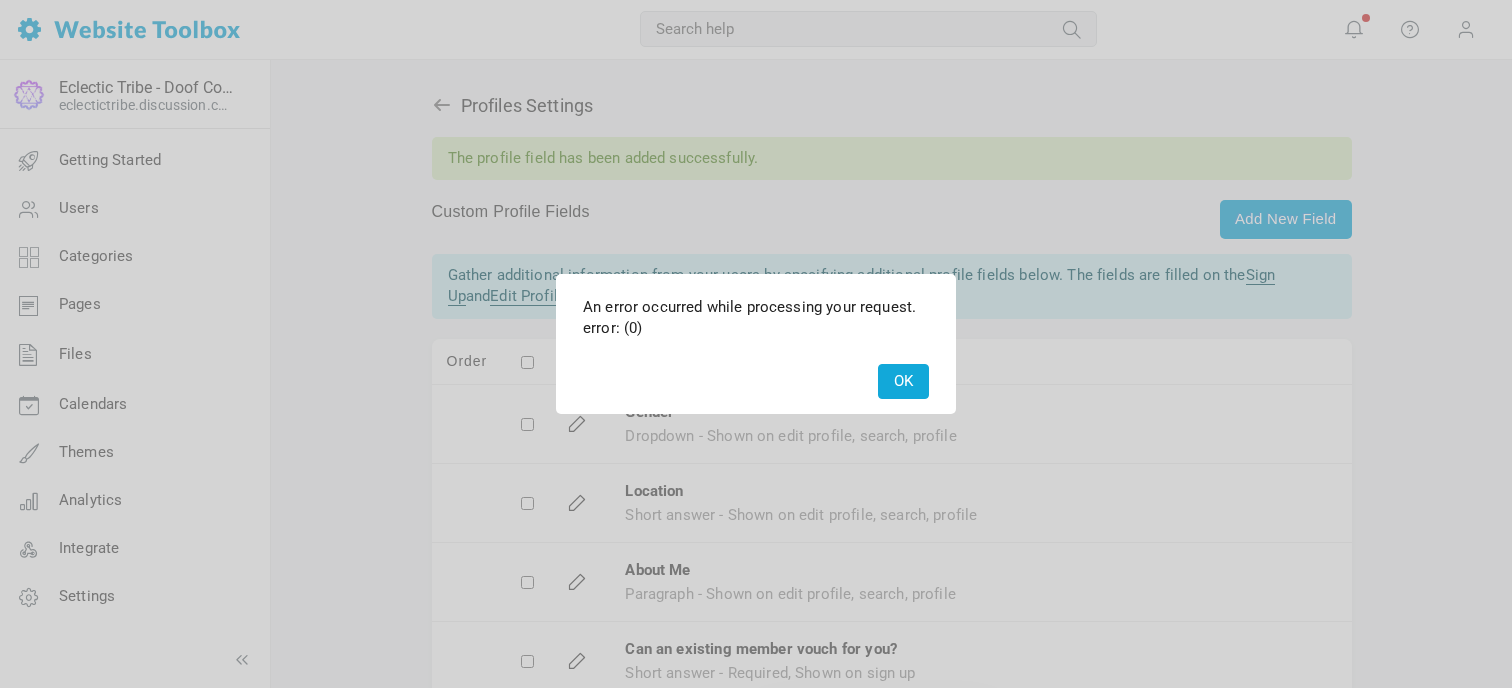 scroll, scrollTop: 0, scrollLeft: 0, axis: both 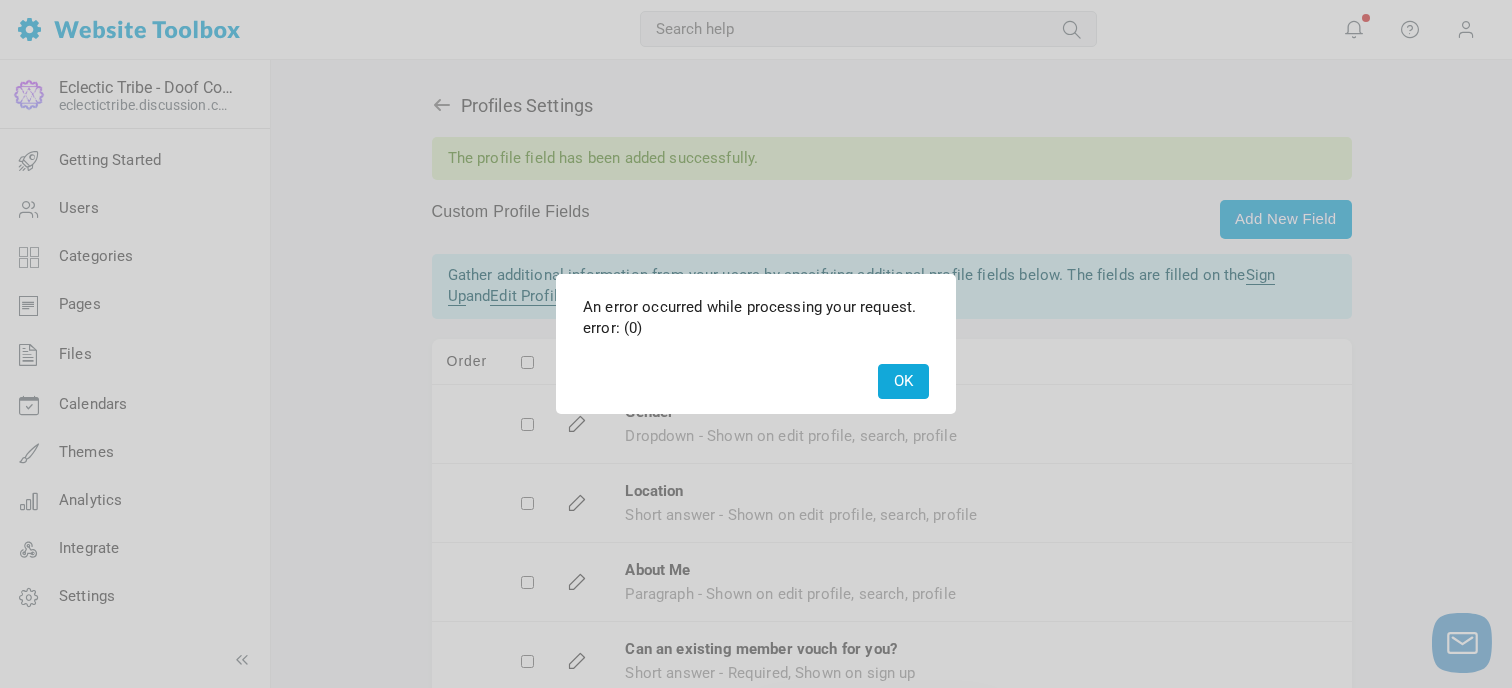 click on "OK" at bounding box center (903, 381) 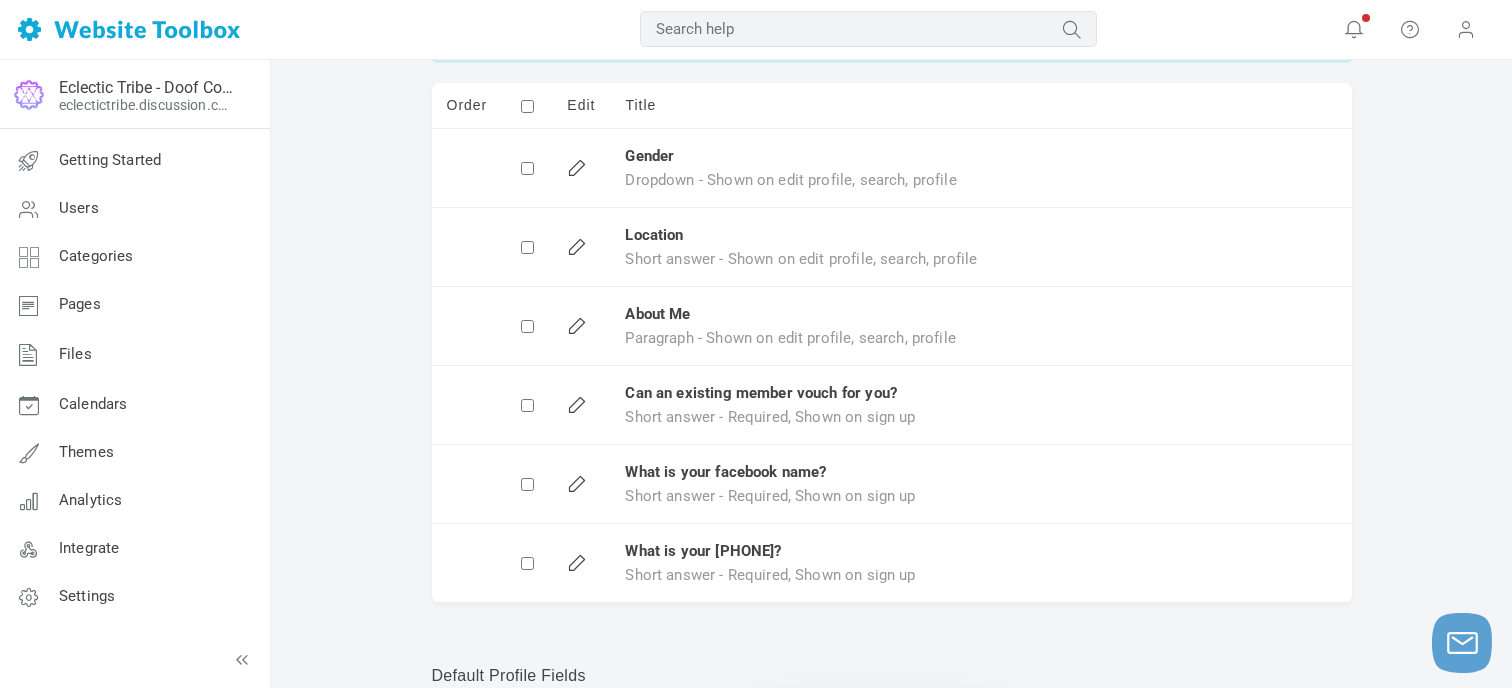 scroll, scrollTop: 258, scrollLeft: 0, axis: vertical 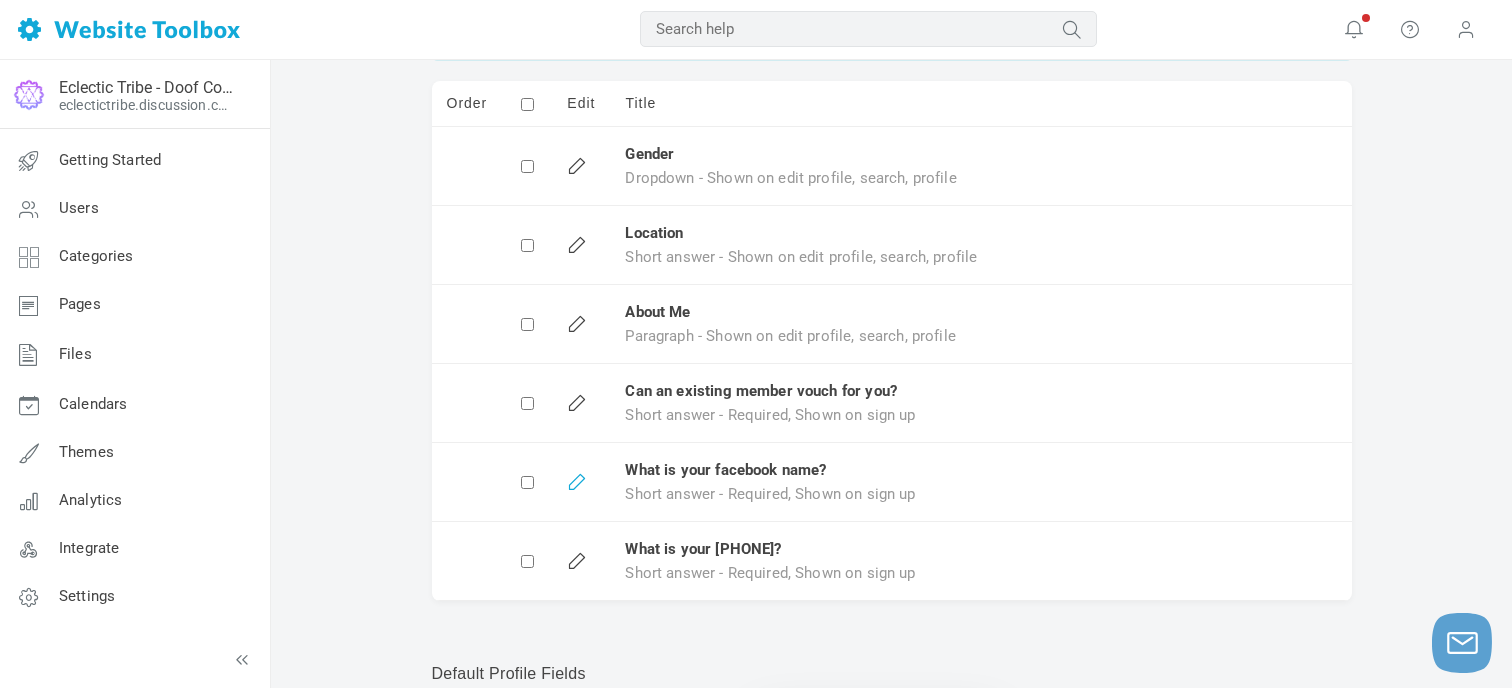 click at bounding box center [574, 478] 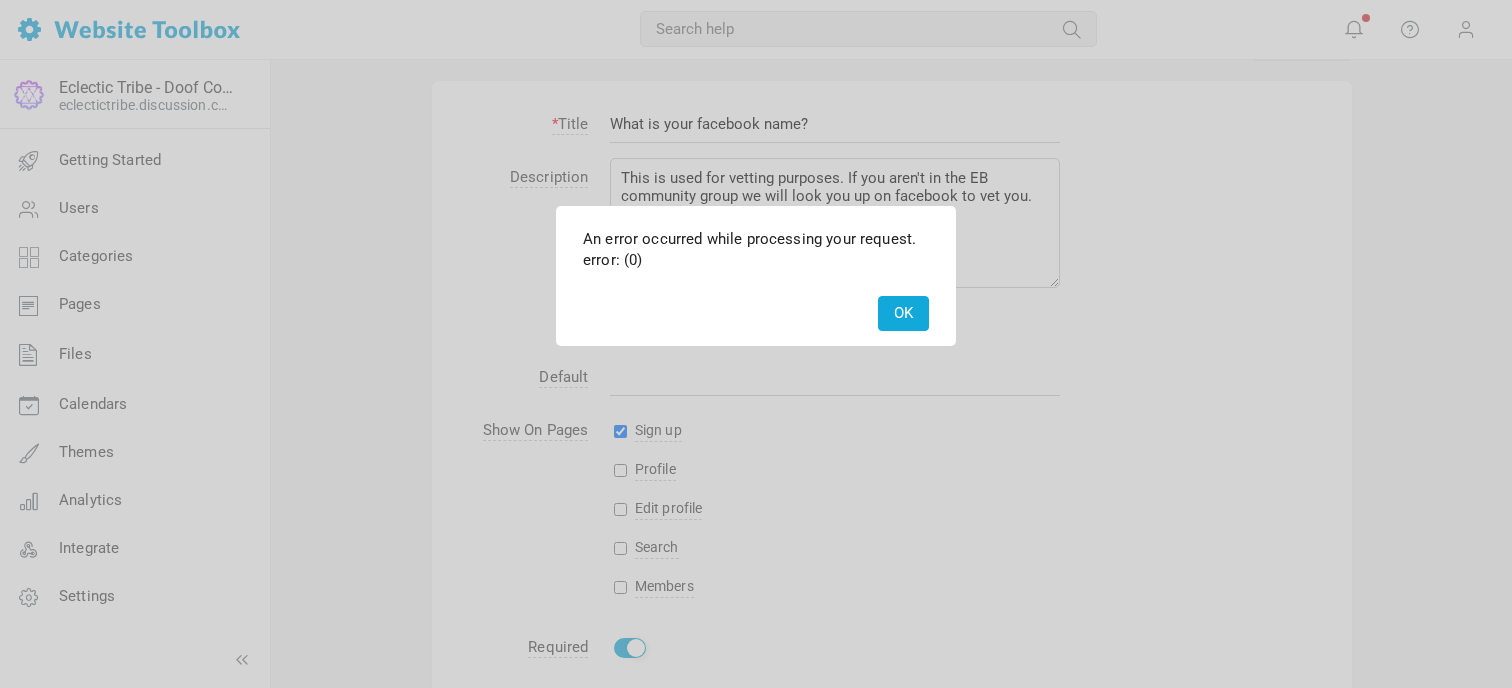scroll, scrollTop: 75, scrollLeft: 0, axis: vertical 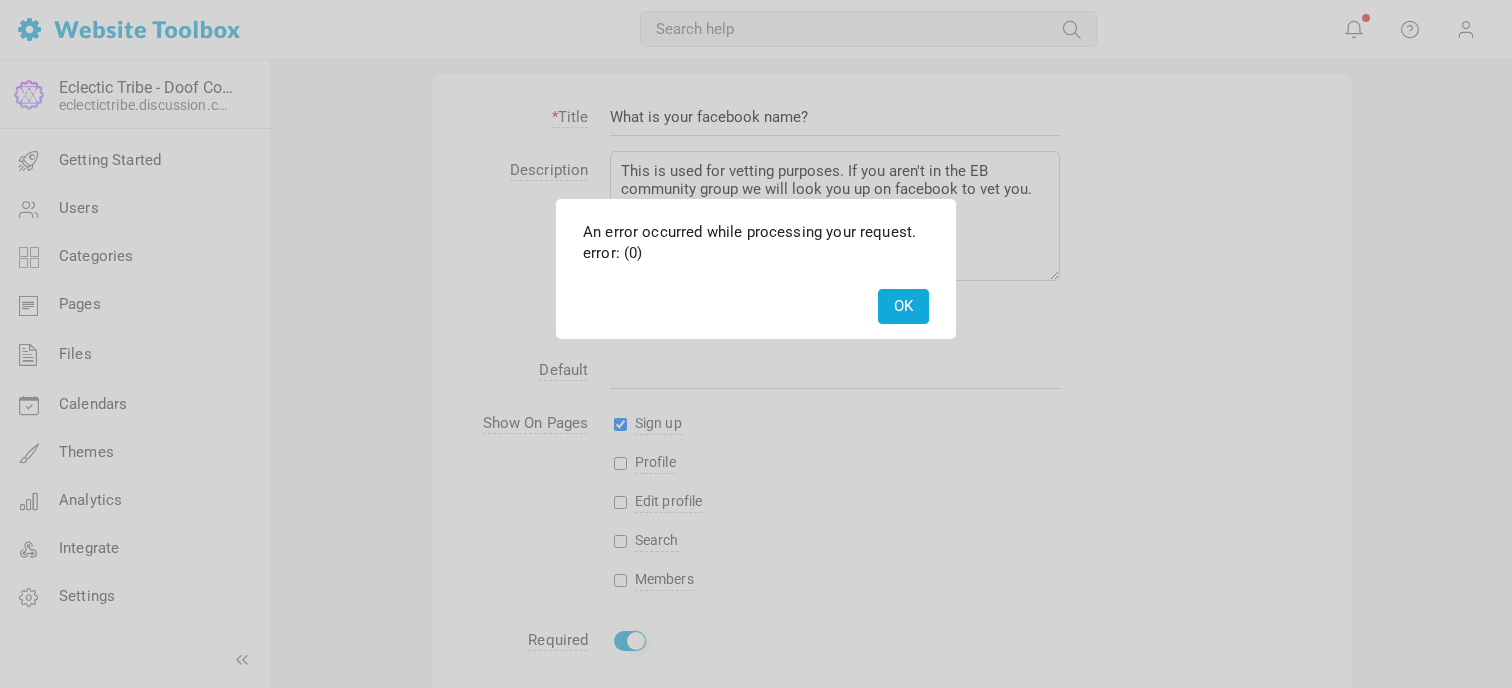 click on "OK" at bounding box center [903, 306] 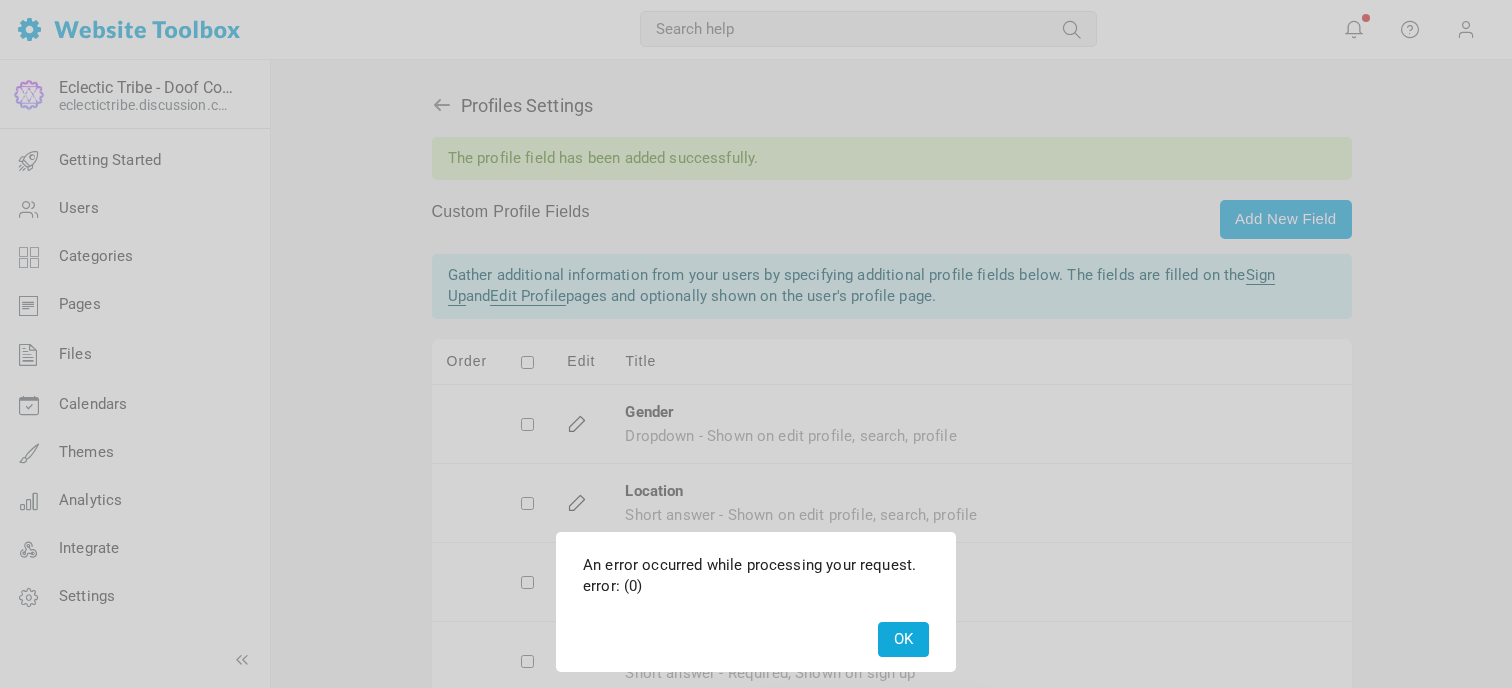 scroll, scrollTop: 258, scrollLeft: 0, axis: vertical 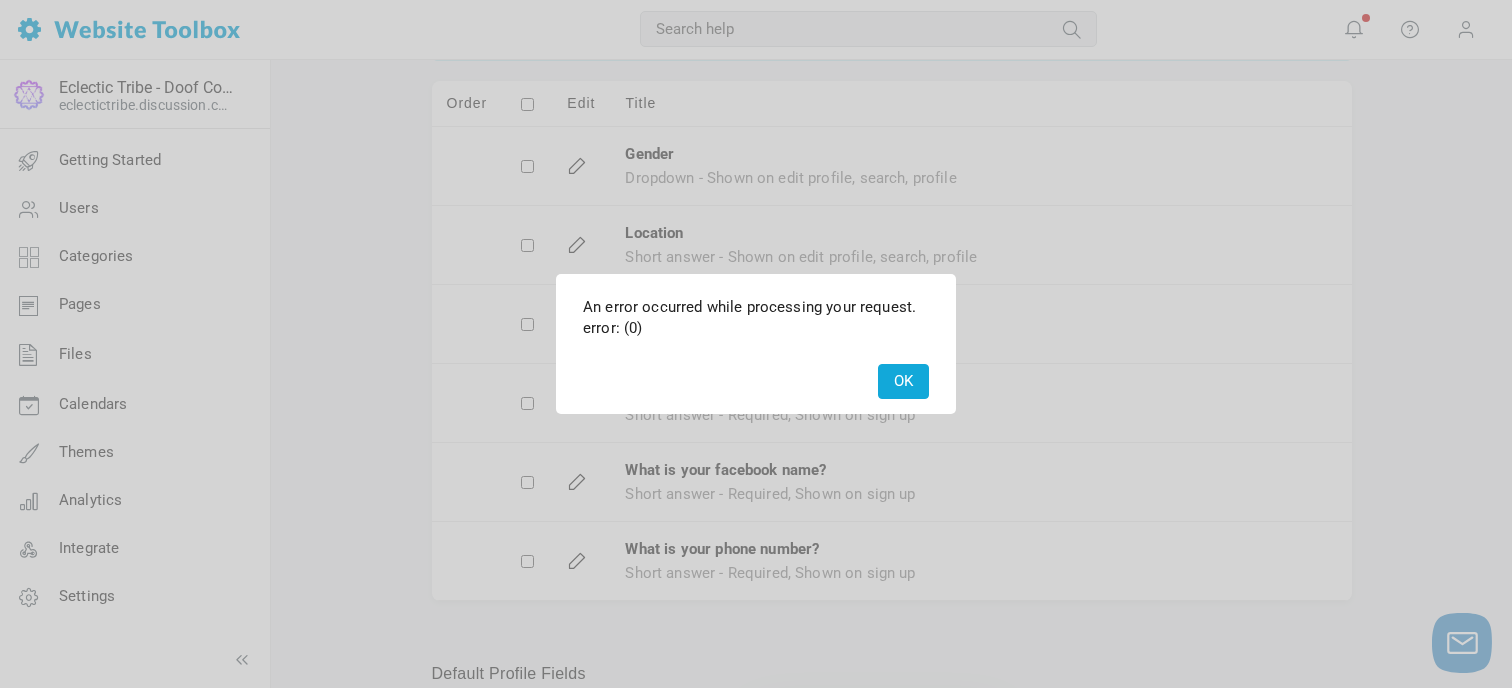click on "OK" at bounding box center [903, 381] 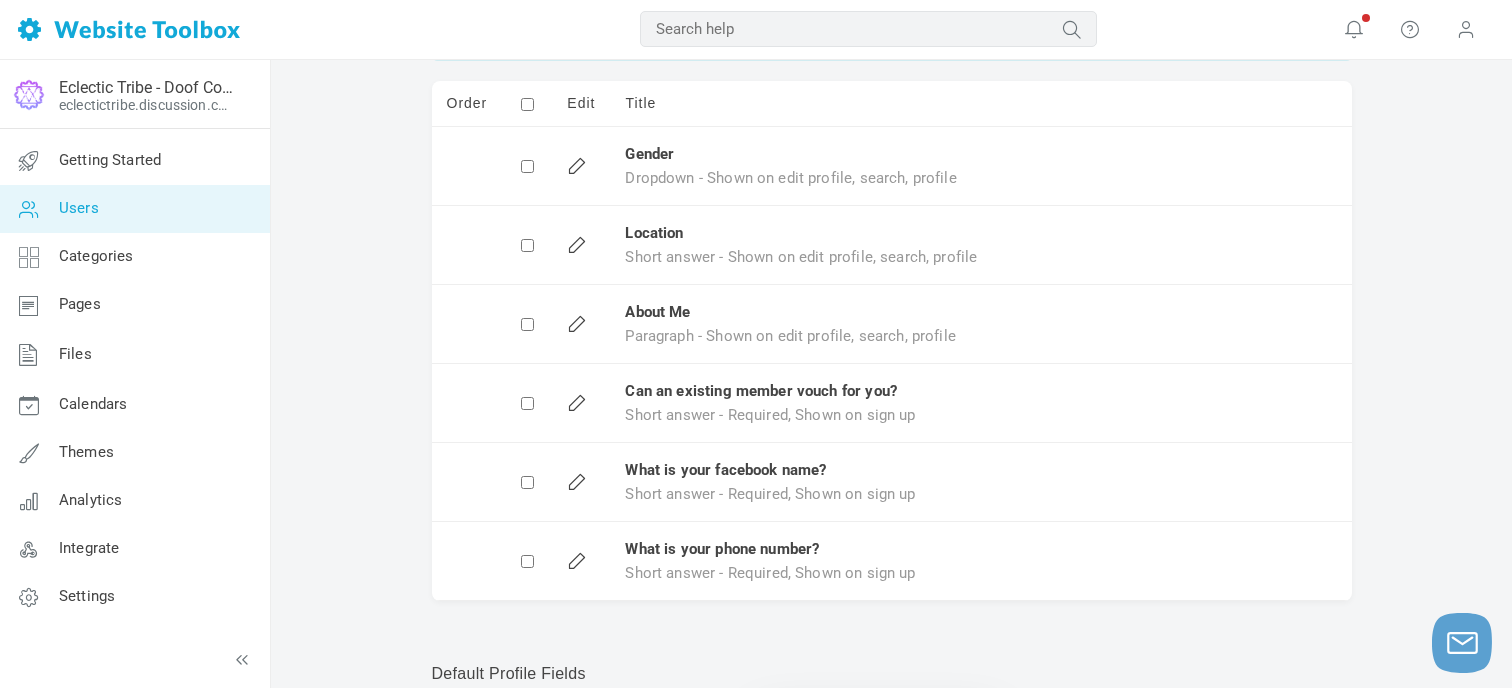 click on "Users" at bounding box center (134, 209) 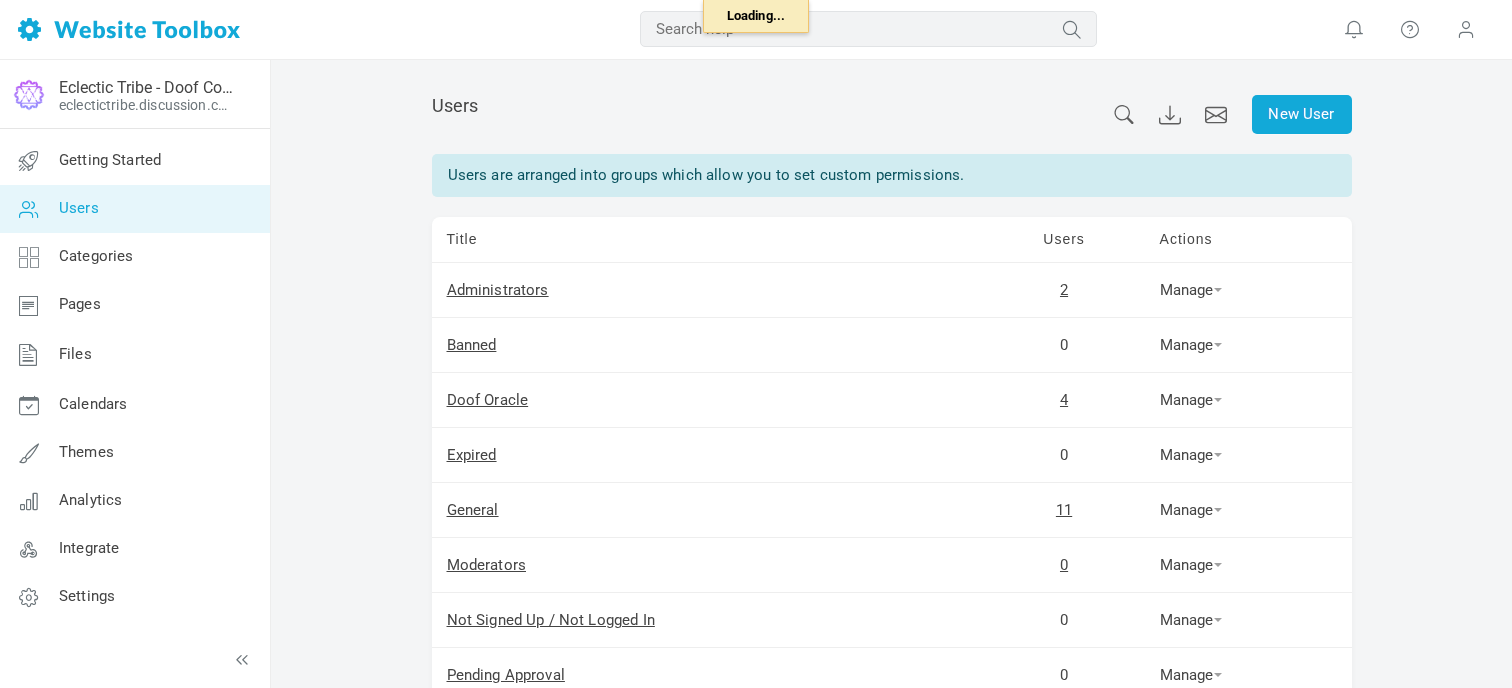 scroll, scrollTop: 0, scrollLeft: 0, axis: both 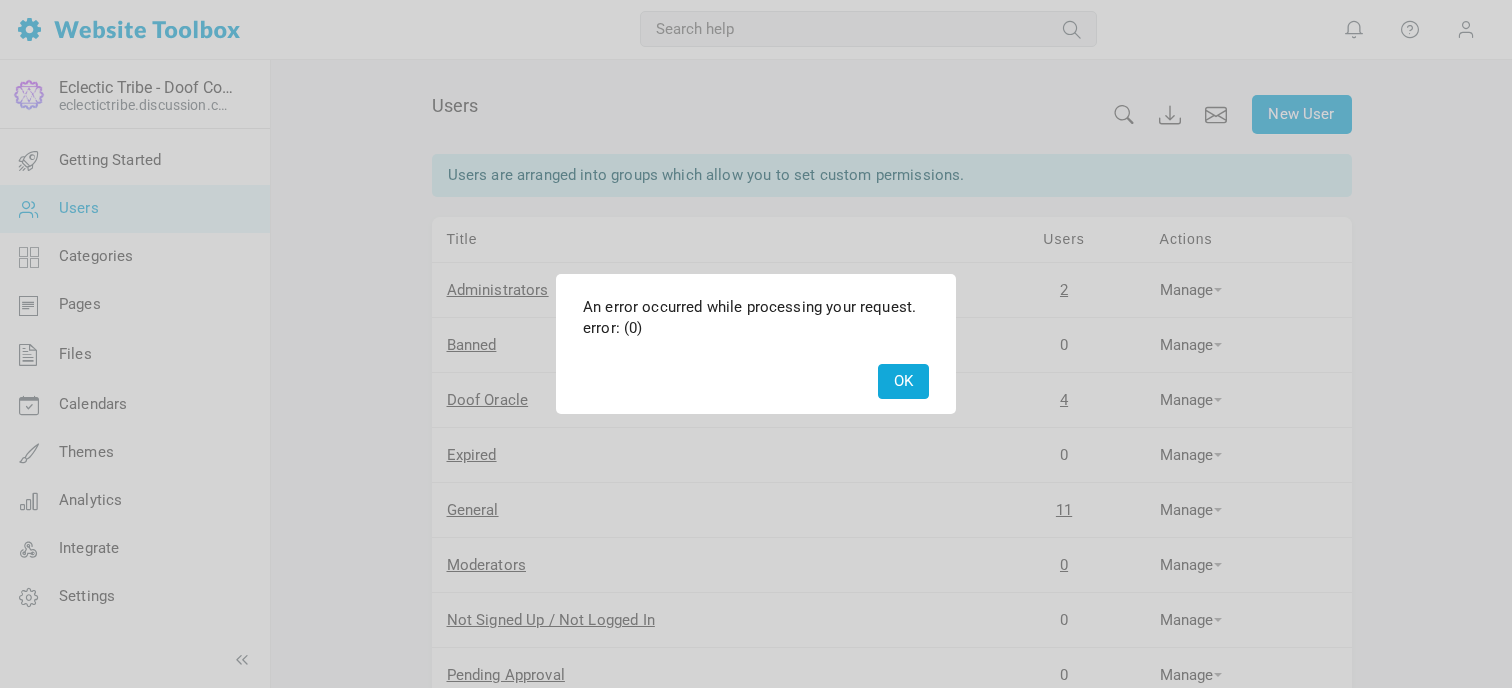 click on "OK" at bounding box center [903, 381] 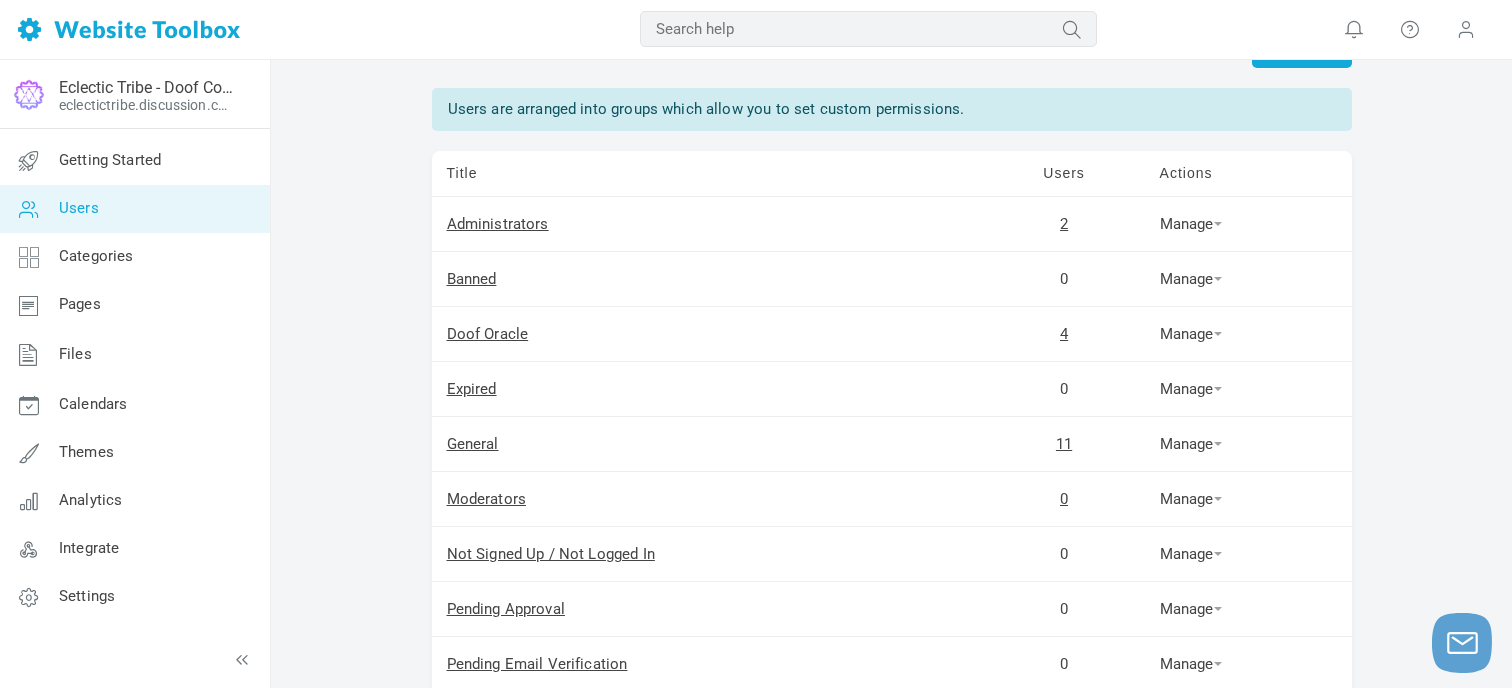 scroll, scrollTop: 140, scrollLeft: 0, axis: vertical 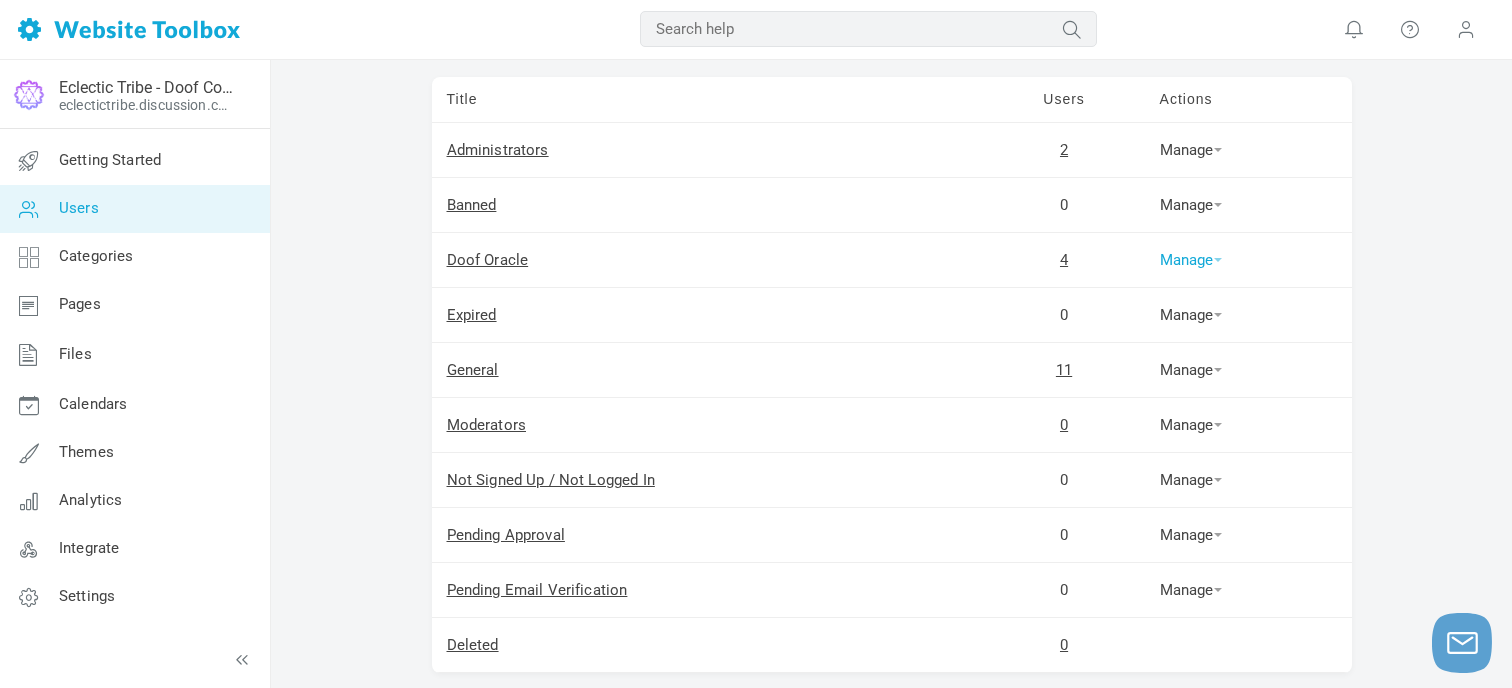 click on "Manage" at bounding box center [498, 150] 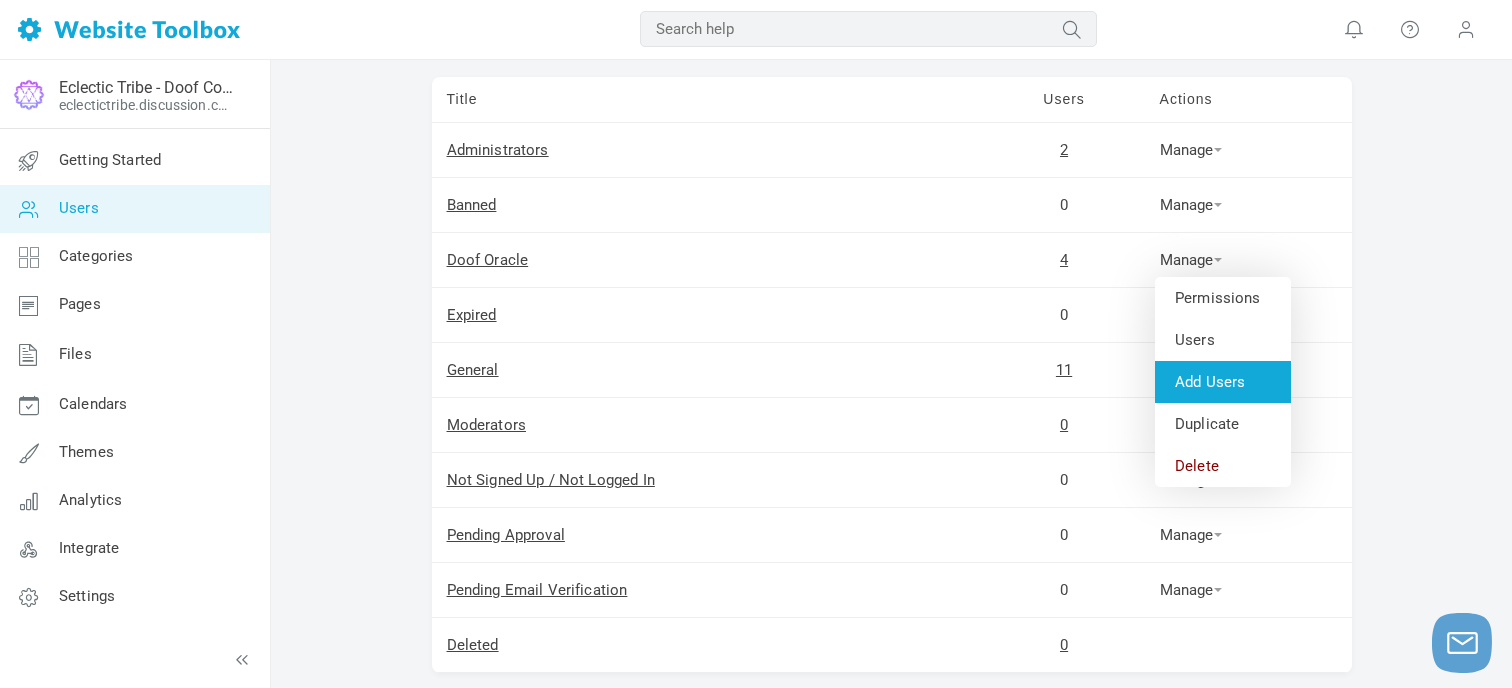 click on "Add Users" at bounding box center [1223, 382] 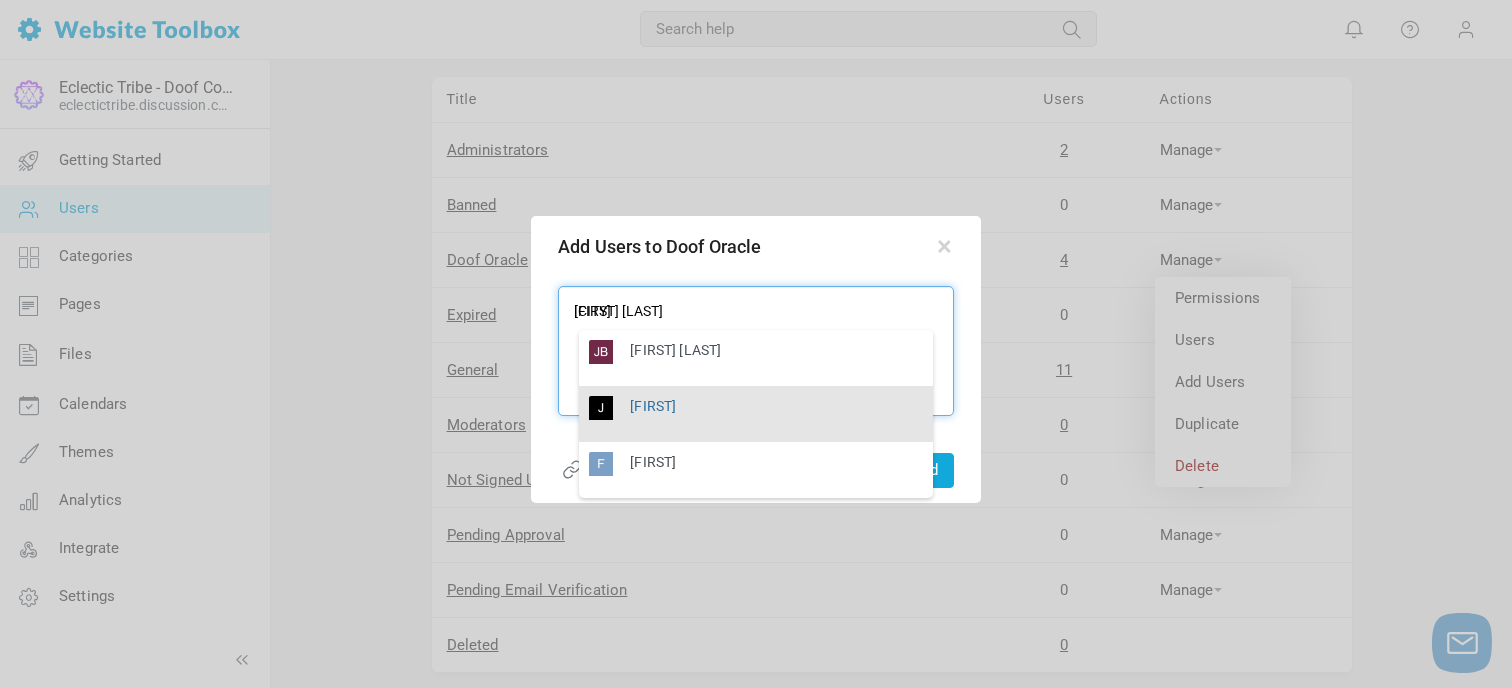 click on "Jaimelouise" at bounding box center (653, 406) 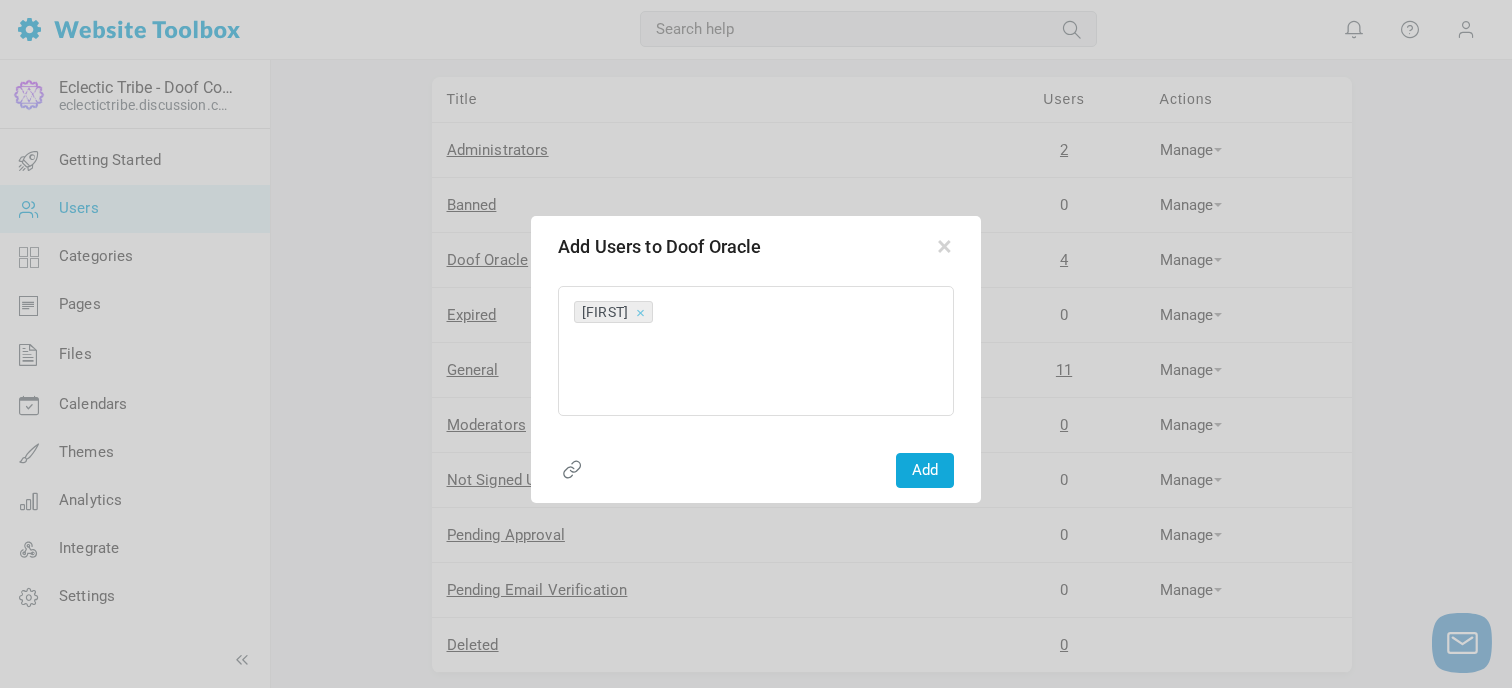 click on "Add" at bounding box center (925, 470) 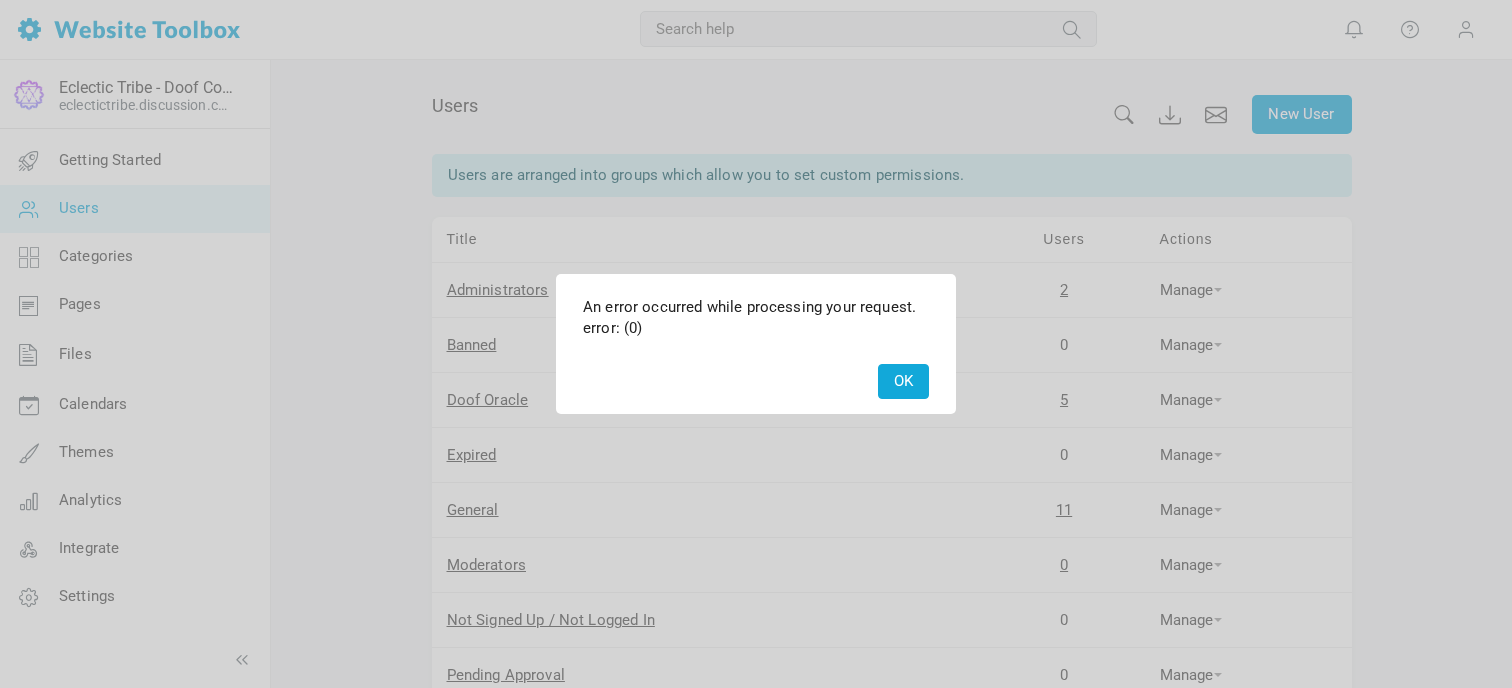 scroll, scrollTop: 0, scrollLeft: 0, axis: both 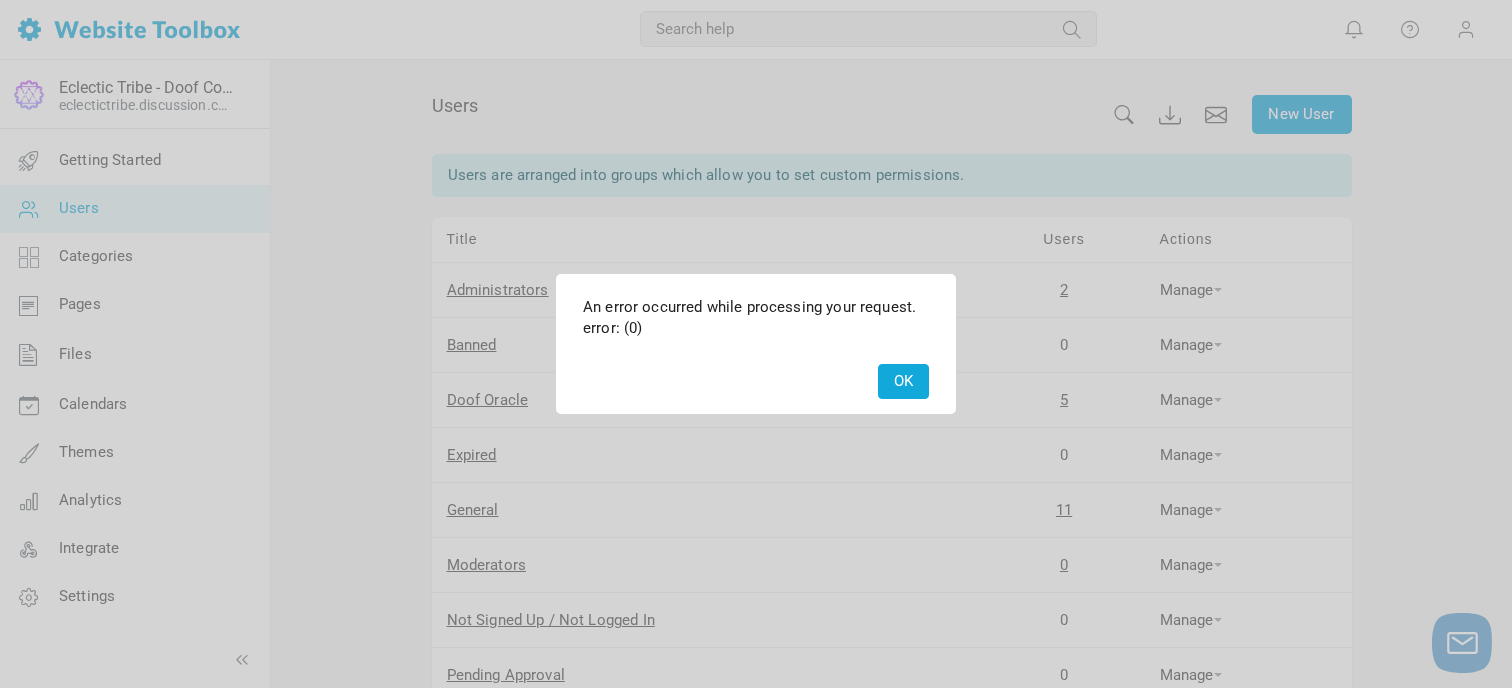 click on "OK" at bounding box center [903, 381] 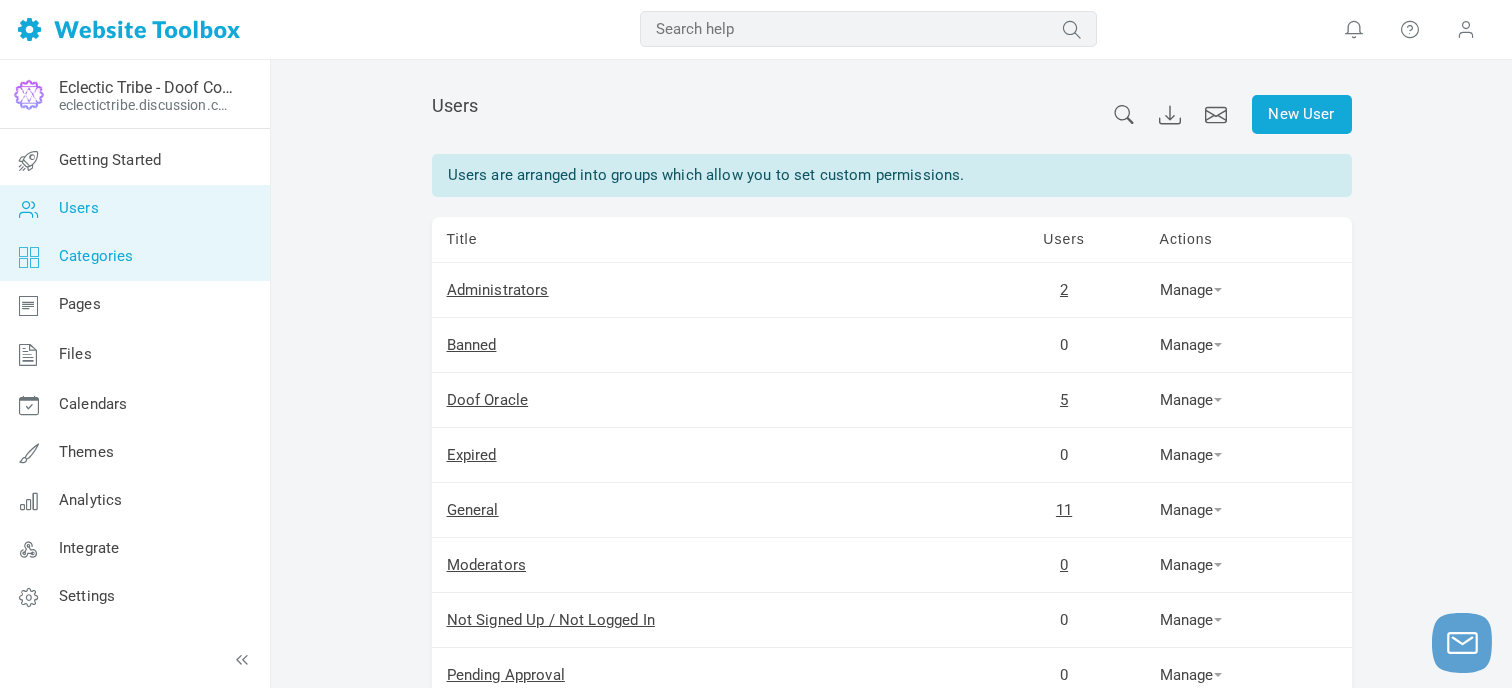 click on "Categories" at bounding box center (134, 257) 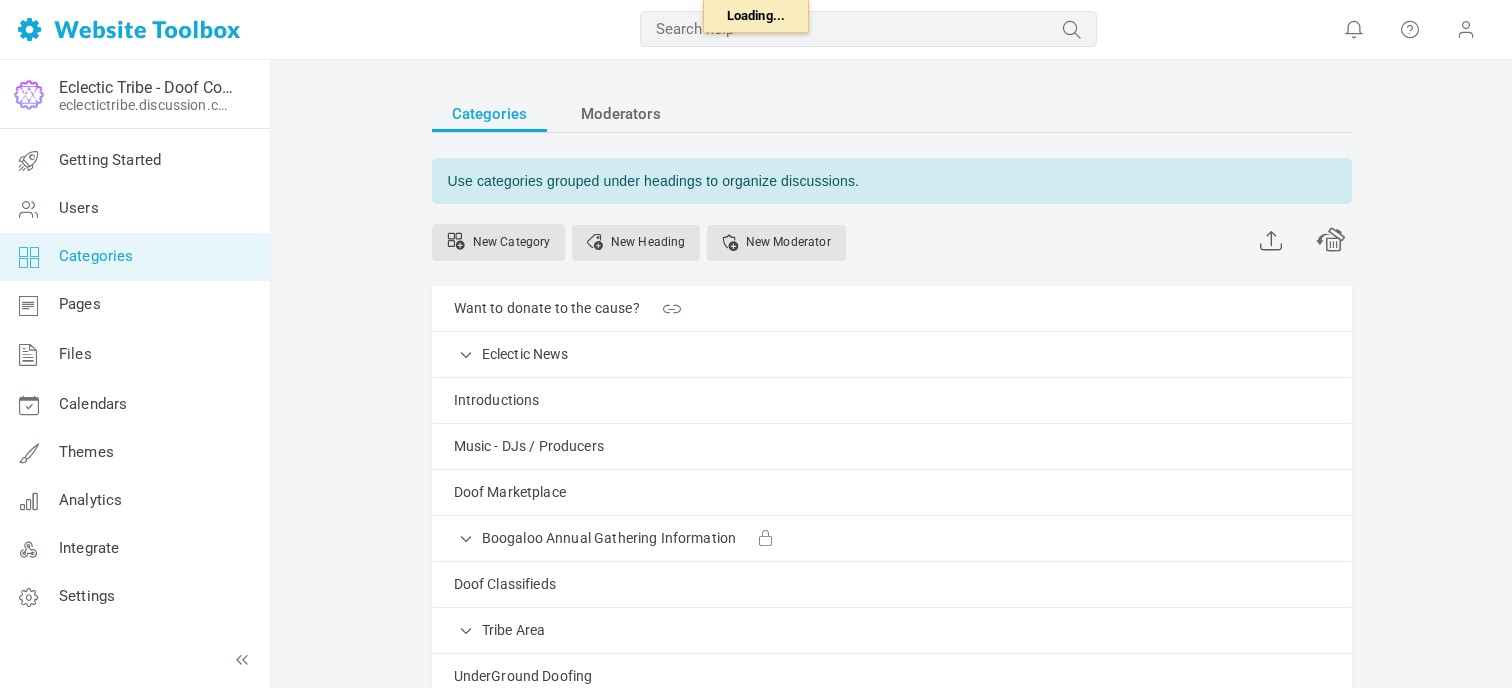 scroll, scrollTop: 0, scrollLeft: 0, axis: both 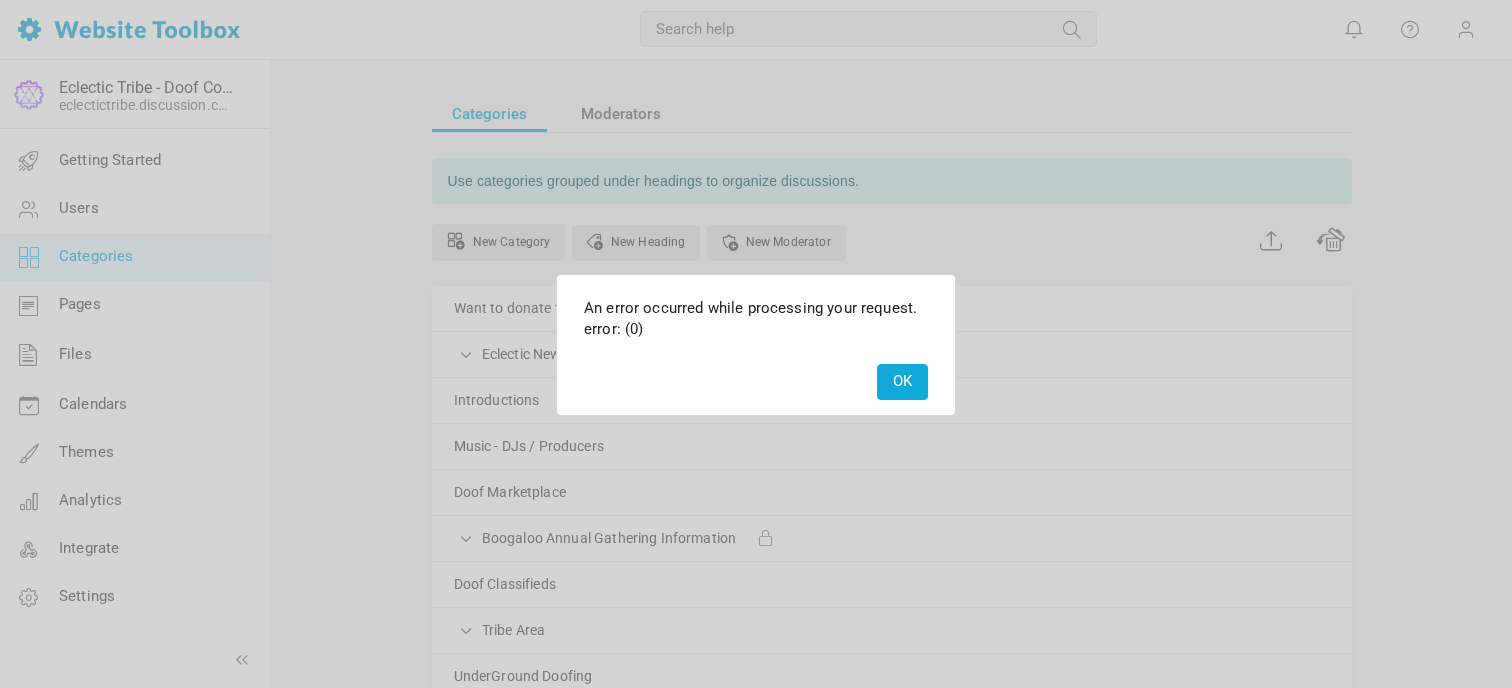 click on "OK" at bounding box center (902, 381) 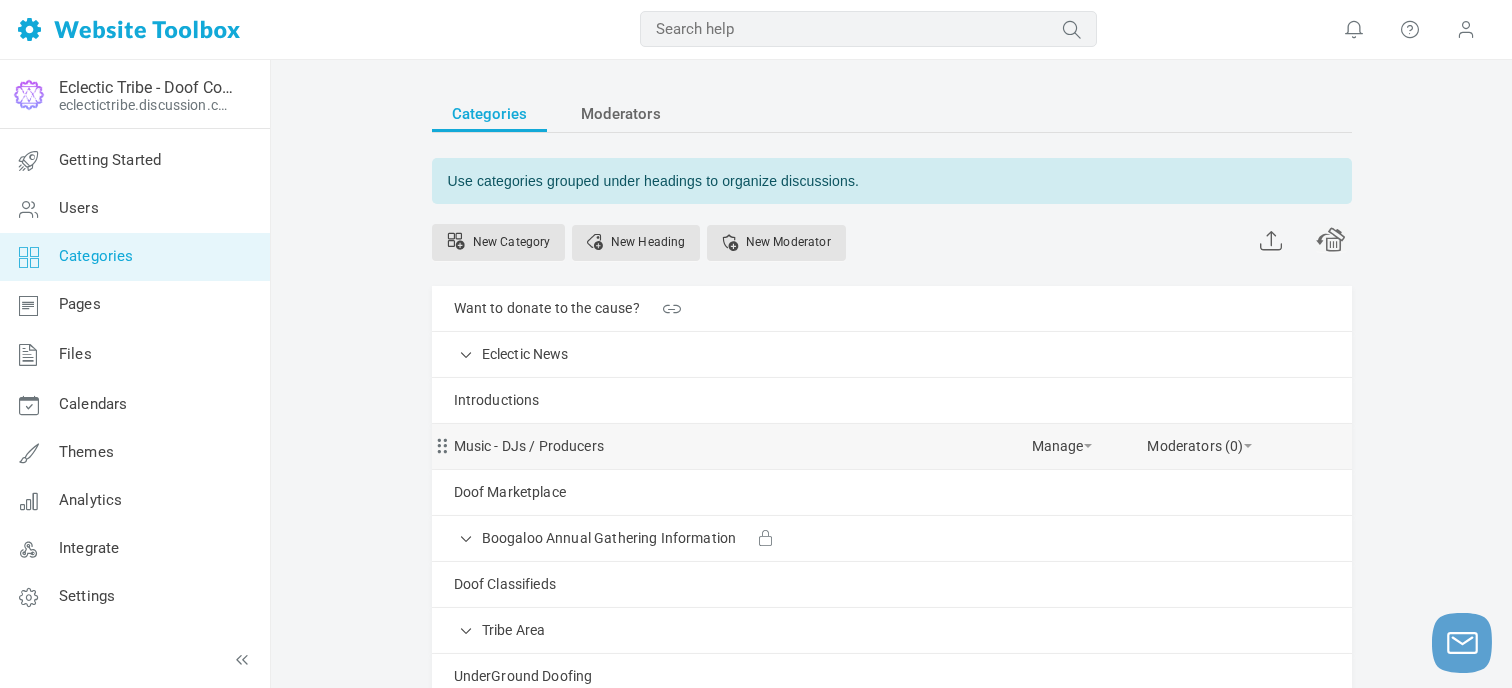 scroll, scrollTop: 188, scrollLeft: 0, axis: vertical 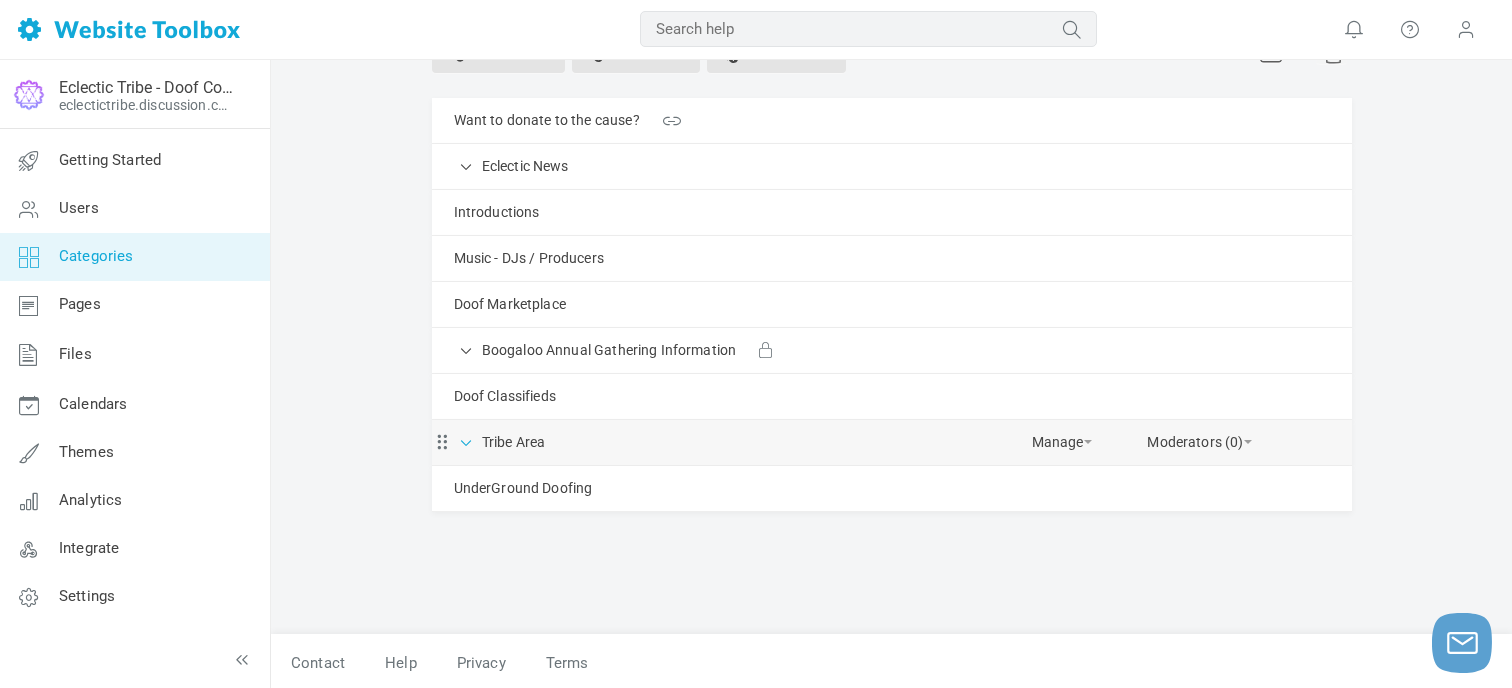 click at bounding box center (467, 441) 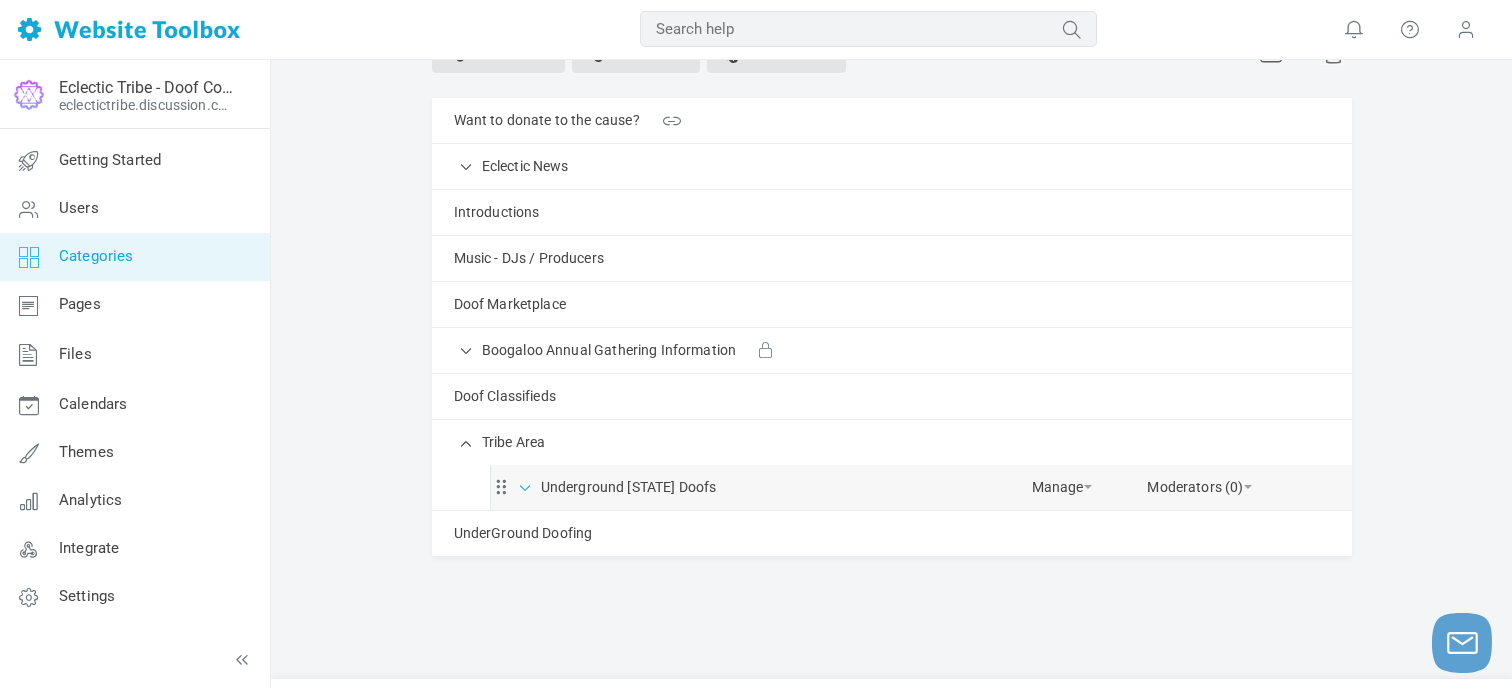 click at bounding box center [526, 486] 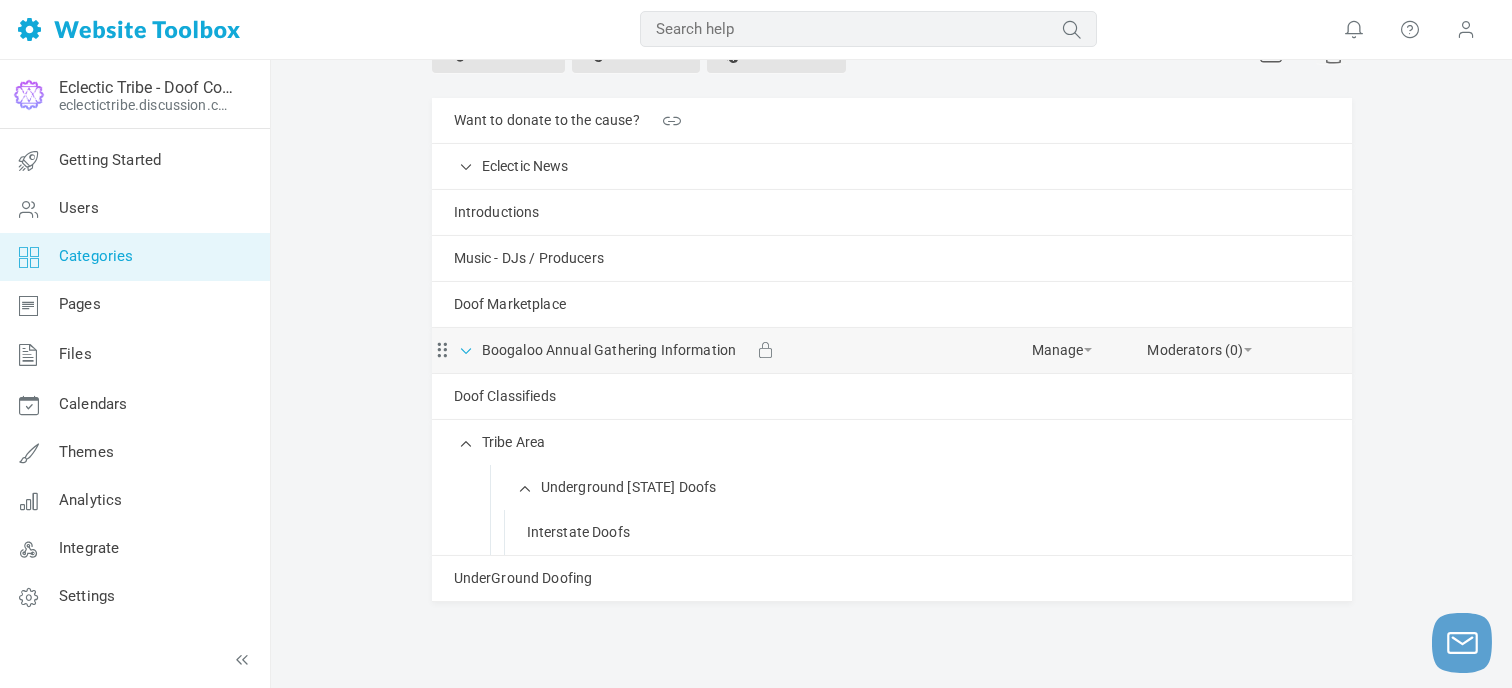 click at bounding box center (467, 349) 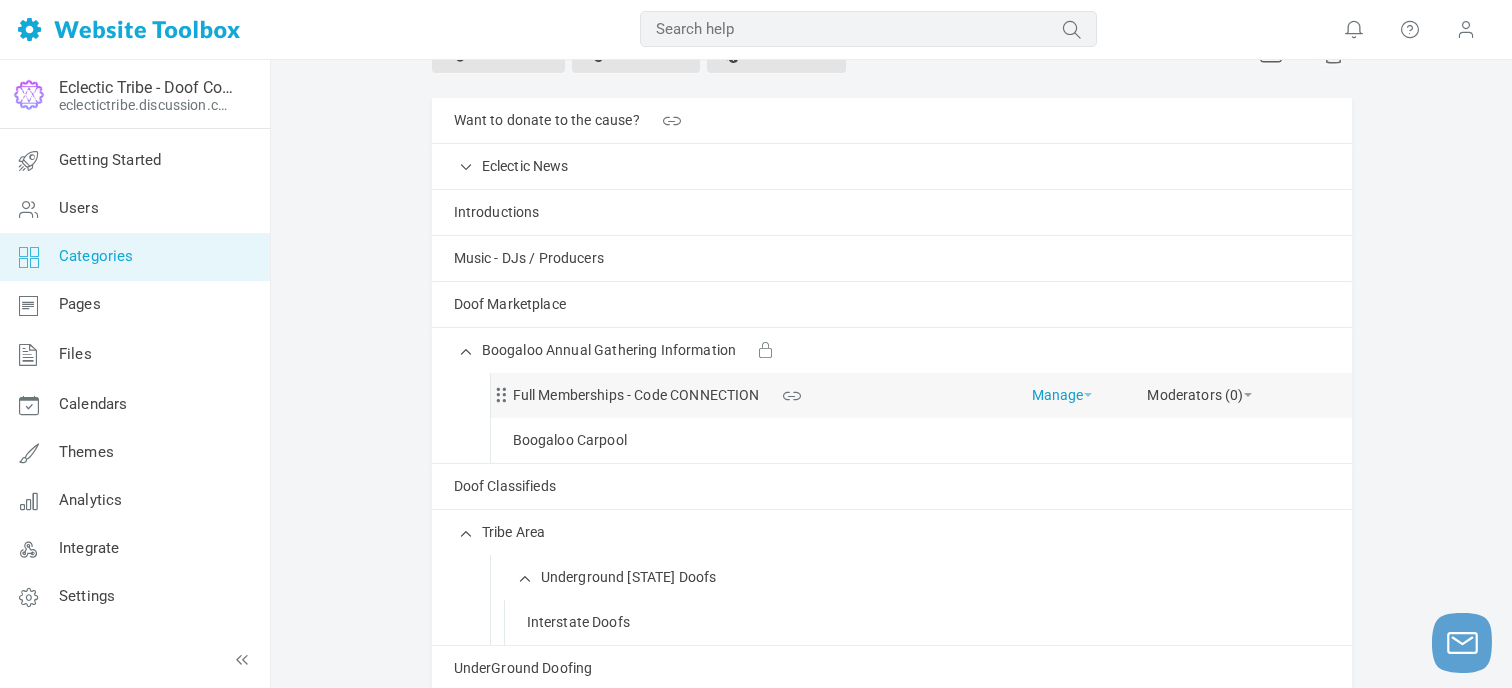 click on "Manage" at bounding box center [1062, 390] 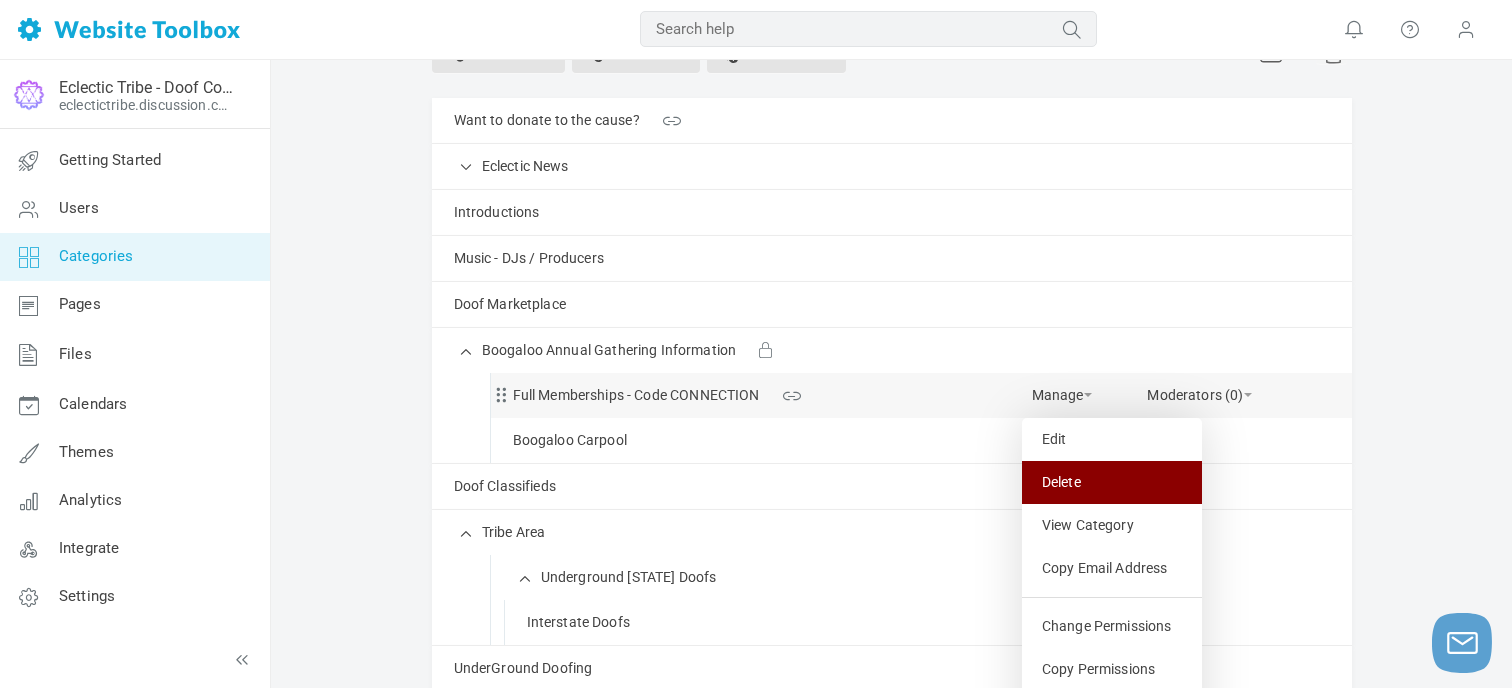 click on "Delete" at bounding box center (1112, 482) 